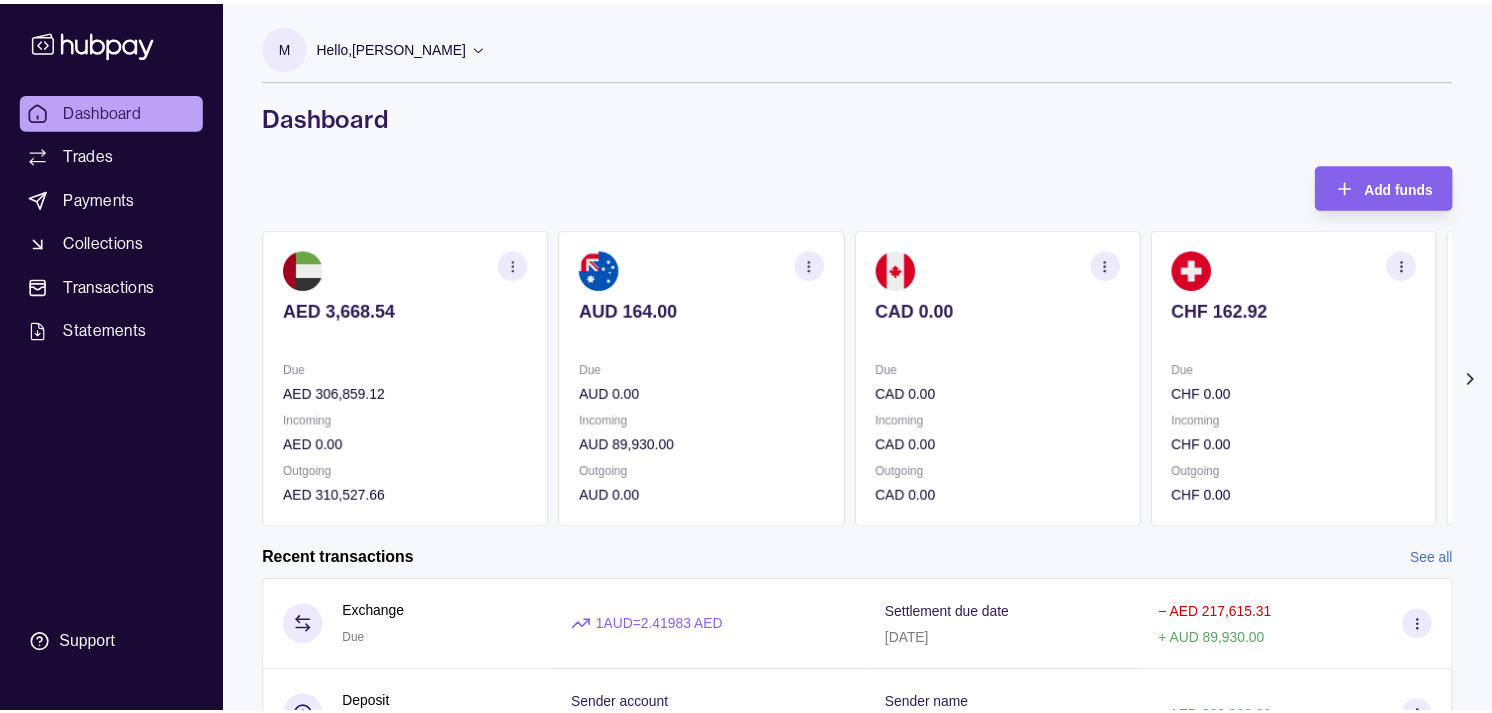 scroll, scrollTop: 0, scrollLeft: 0, axis: both 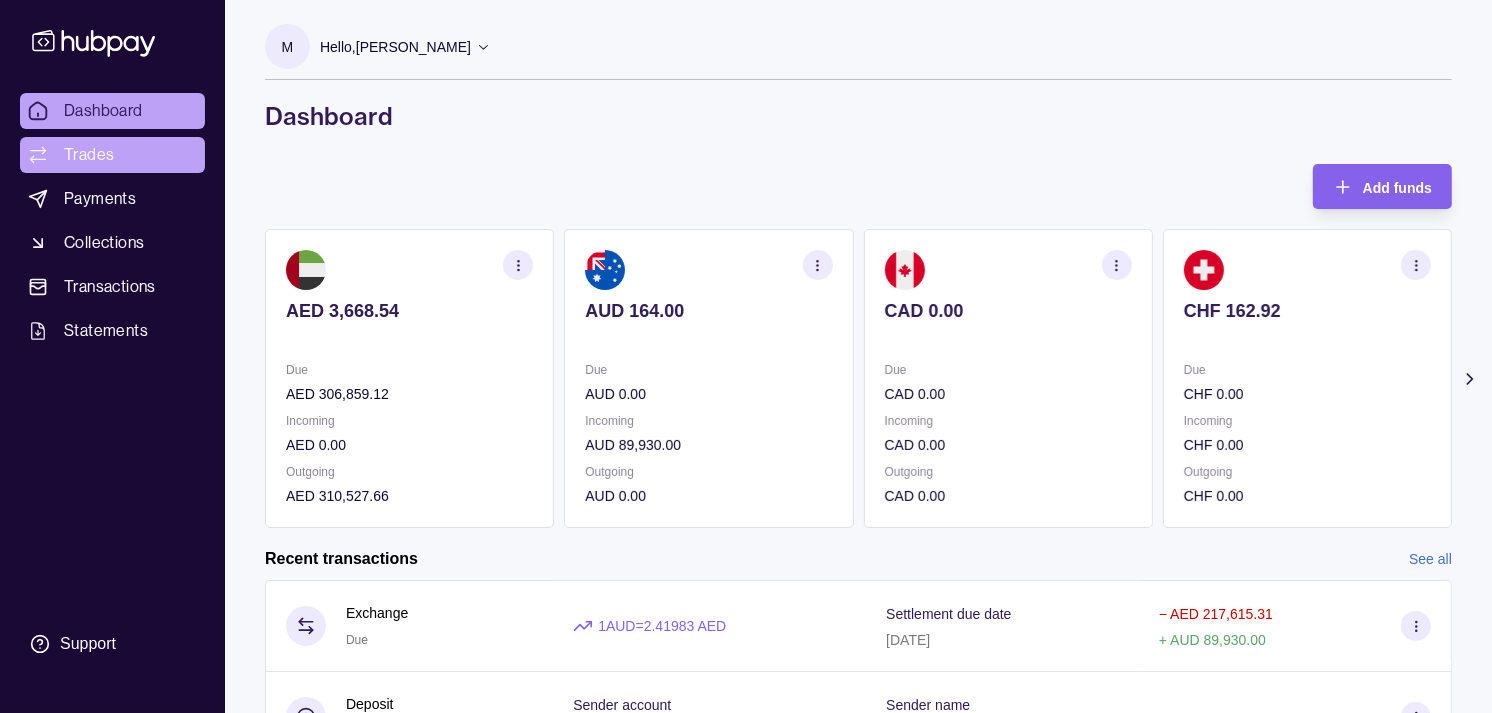 click on "Trades" at bounding box center (89, 155) 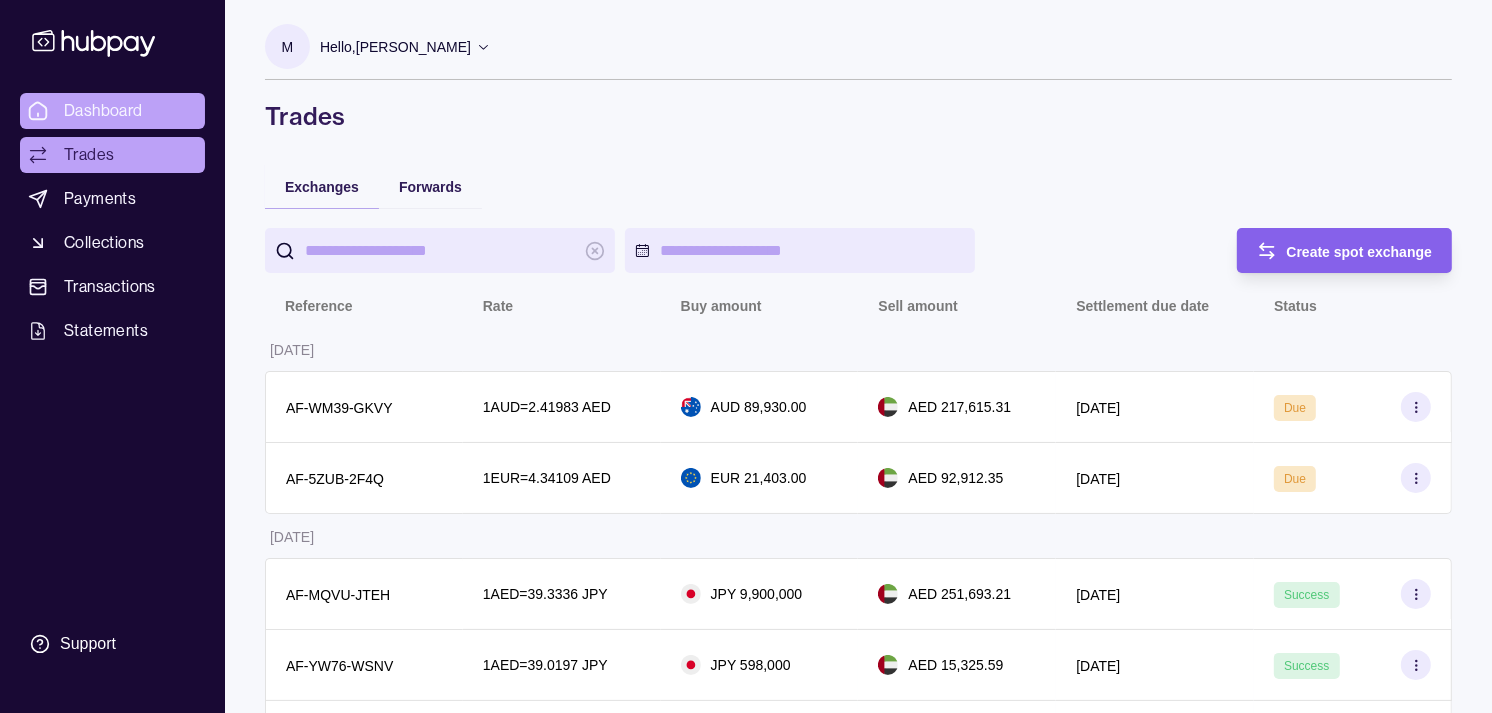 click on "Dashboard" at bounding box center [112, 111] 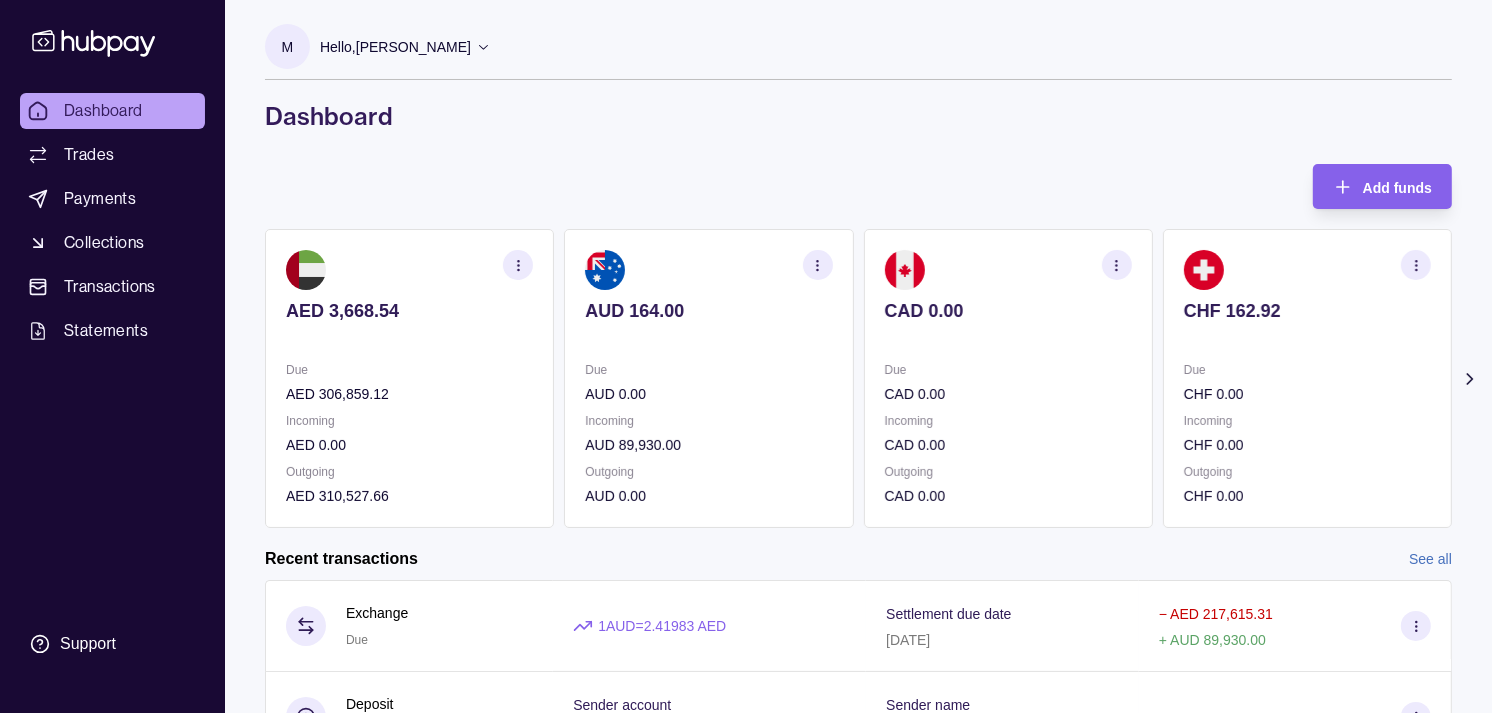 click at bounding box center [1307, 338] 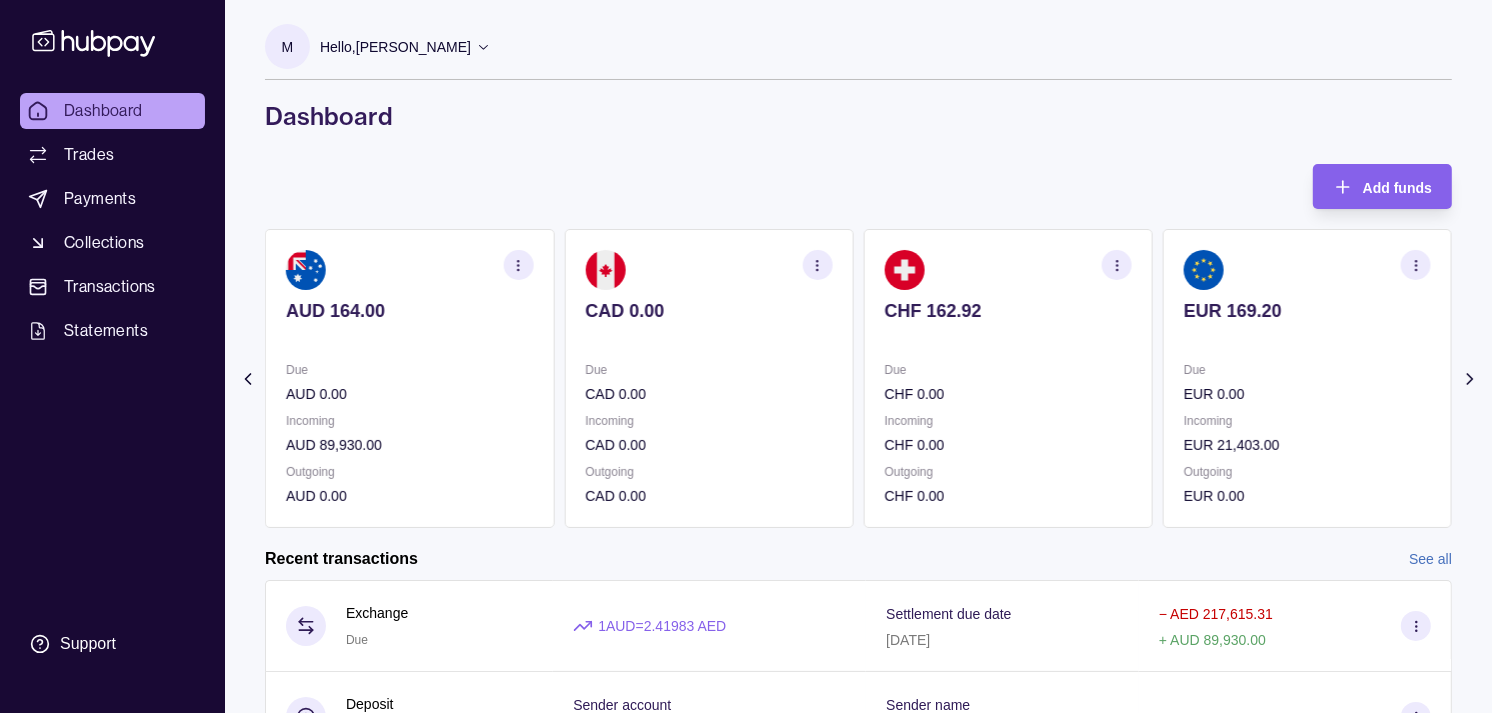 click on "Due CAD 0.00 Incoming CAD 0.00 Outgoing CAD 0.00" at bounding box center (708, 433) 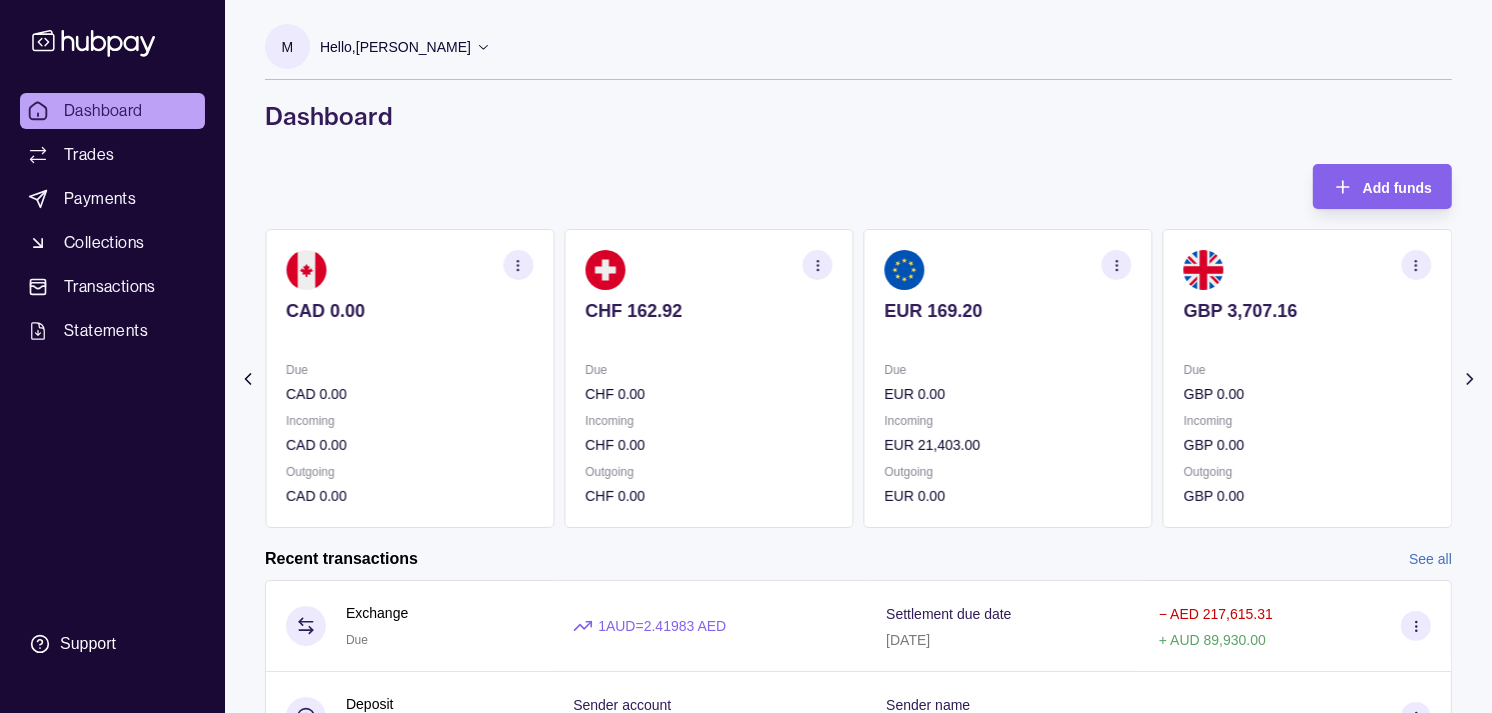 click on "EUR 169.20                                                                                                               Due EUR 0.00 Incoming EUR 21,403.00 Outgoing EUR 0.00" at bounding box center [1008, 378] 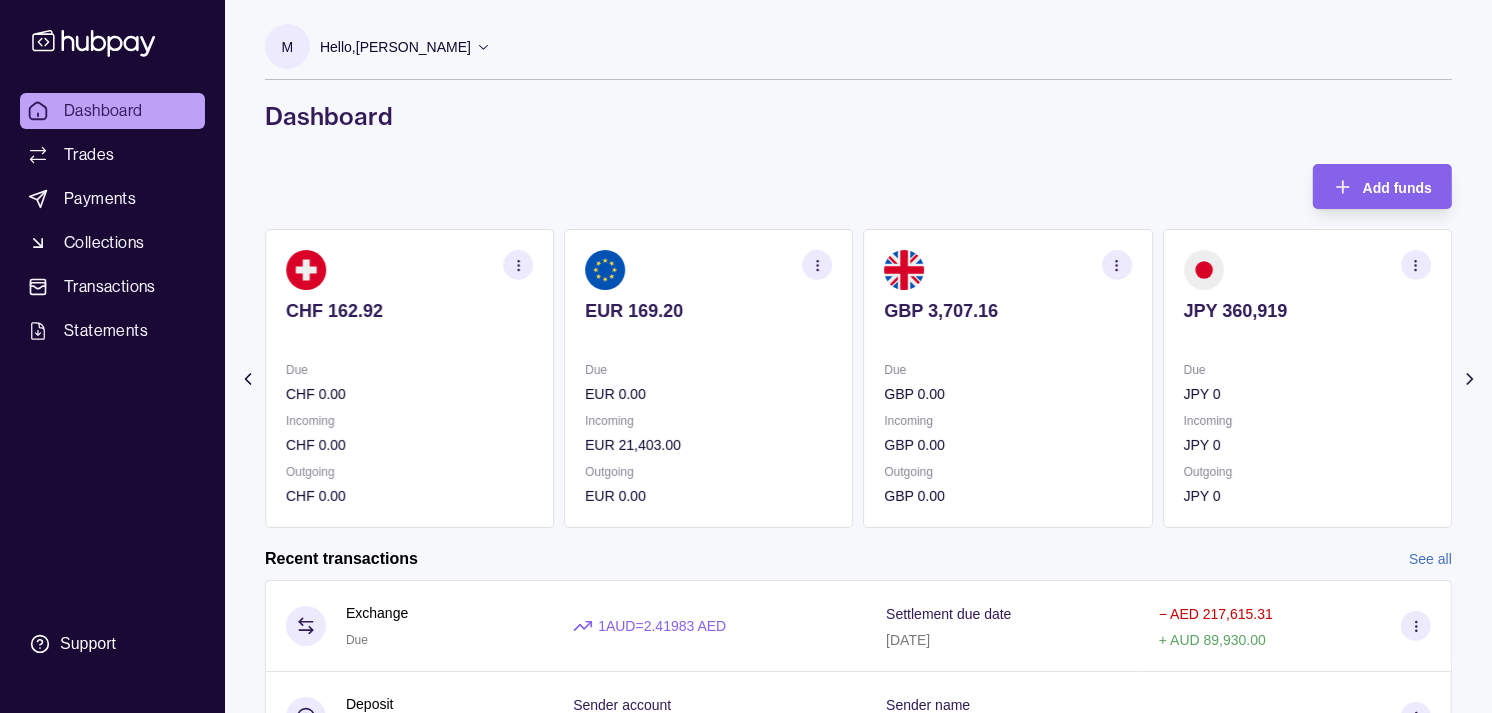 click on "Due JPY 0" at bounding box center [1307, 382] 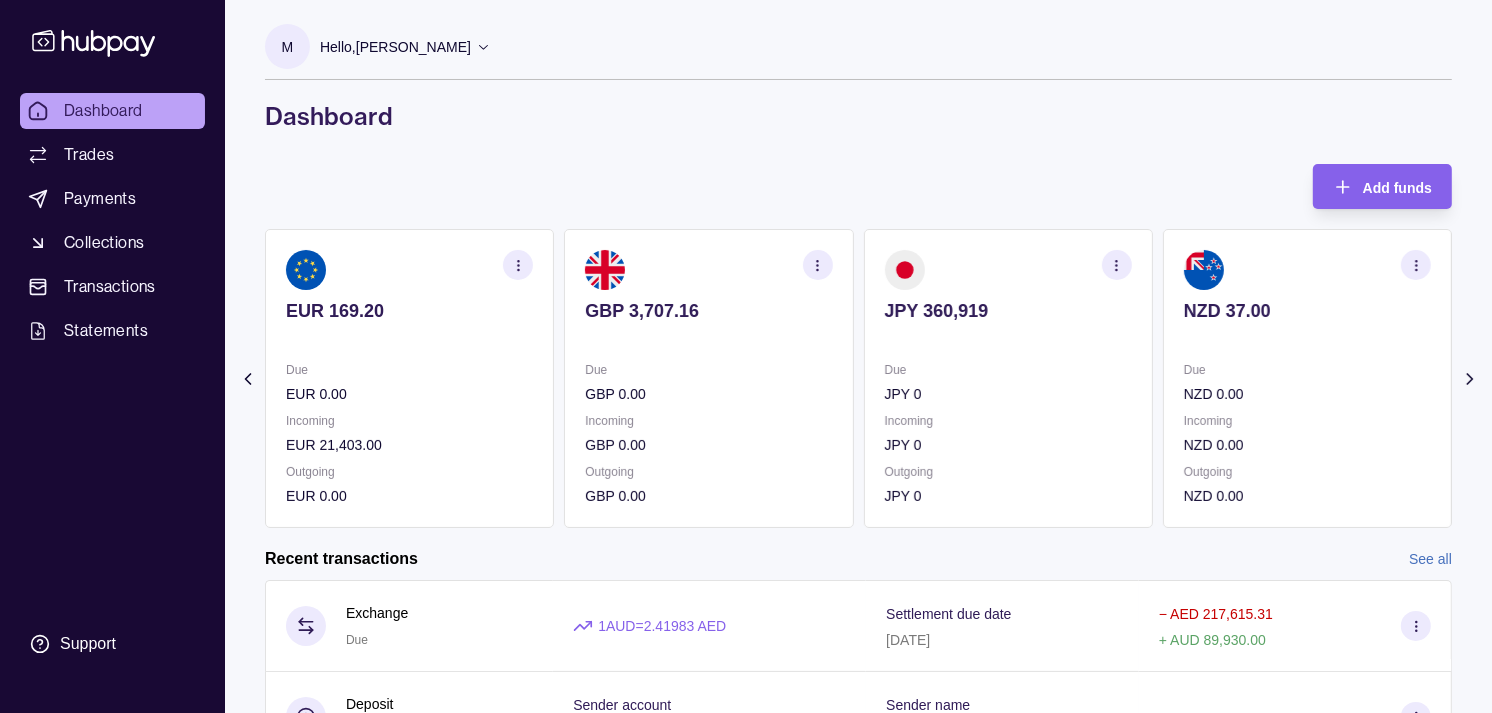 click on "Due JPY 0" at bounding box center [1008, 382] 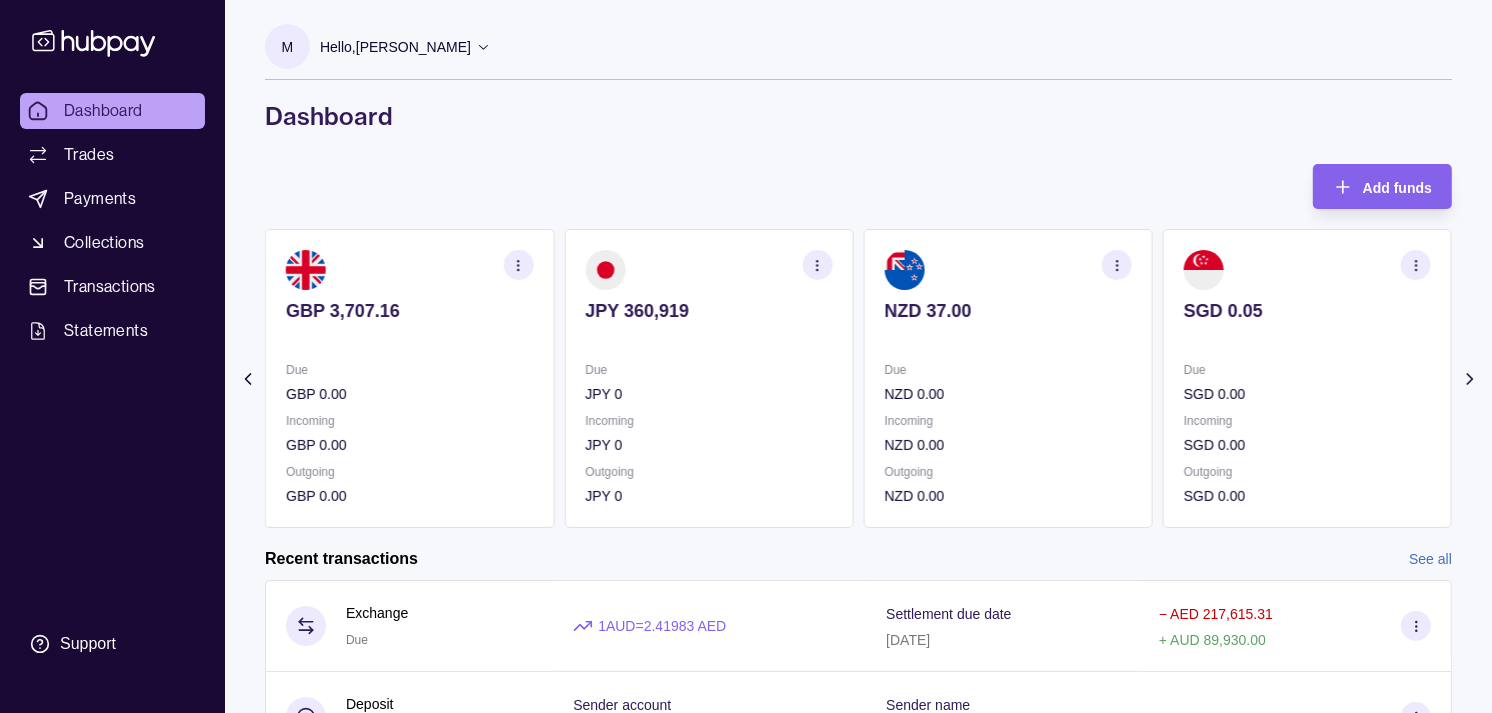 click on "NZD 0.00" at bounding box center (1008, 394) 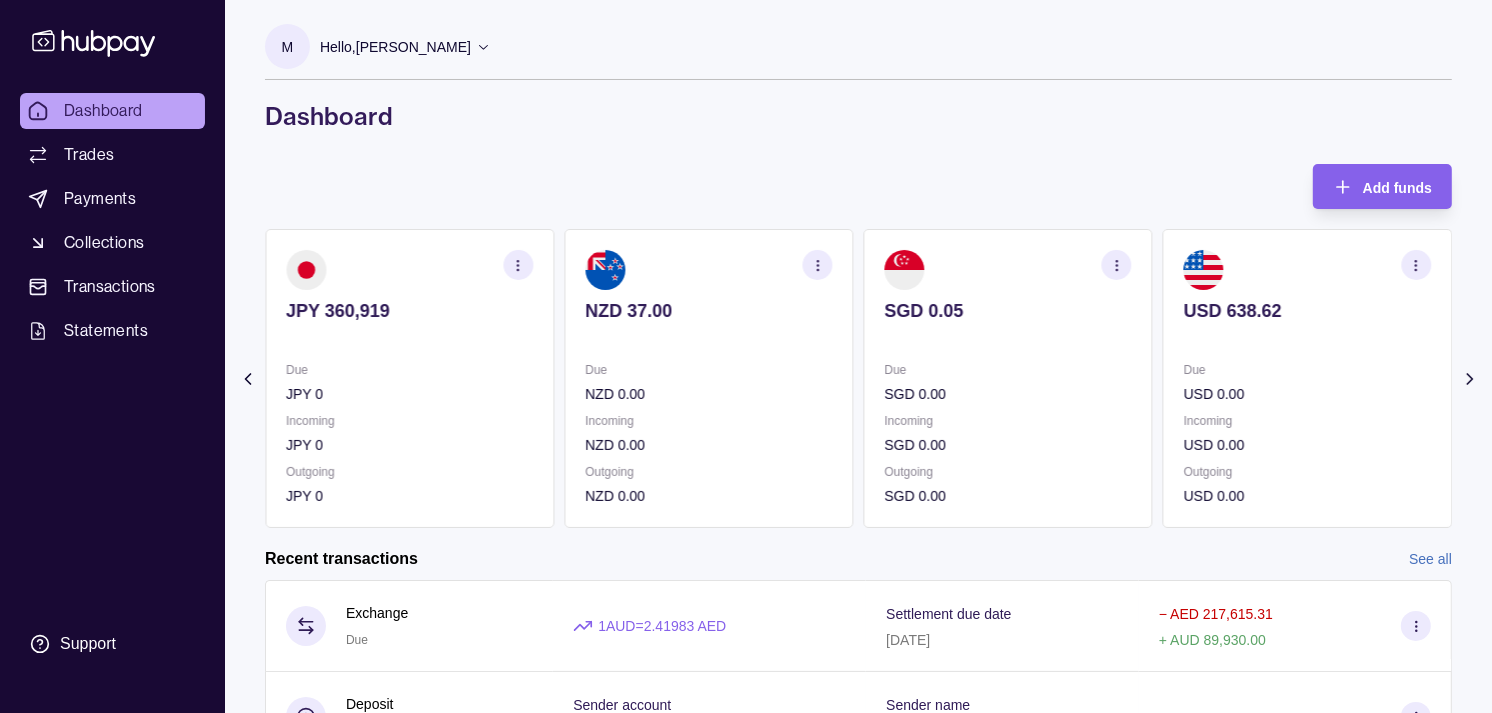 click on "NZD 0.00" at bounding box center (708, 394) 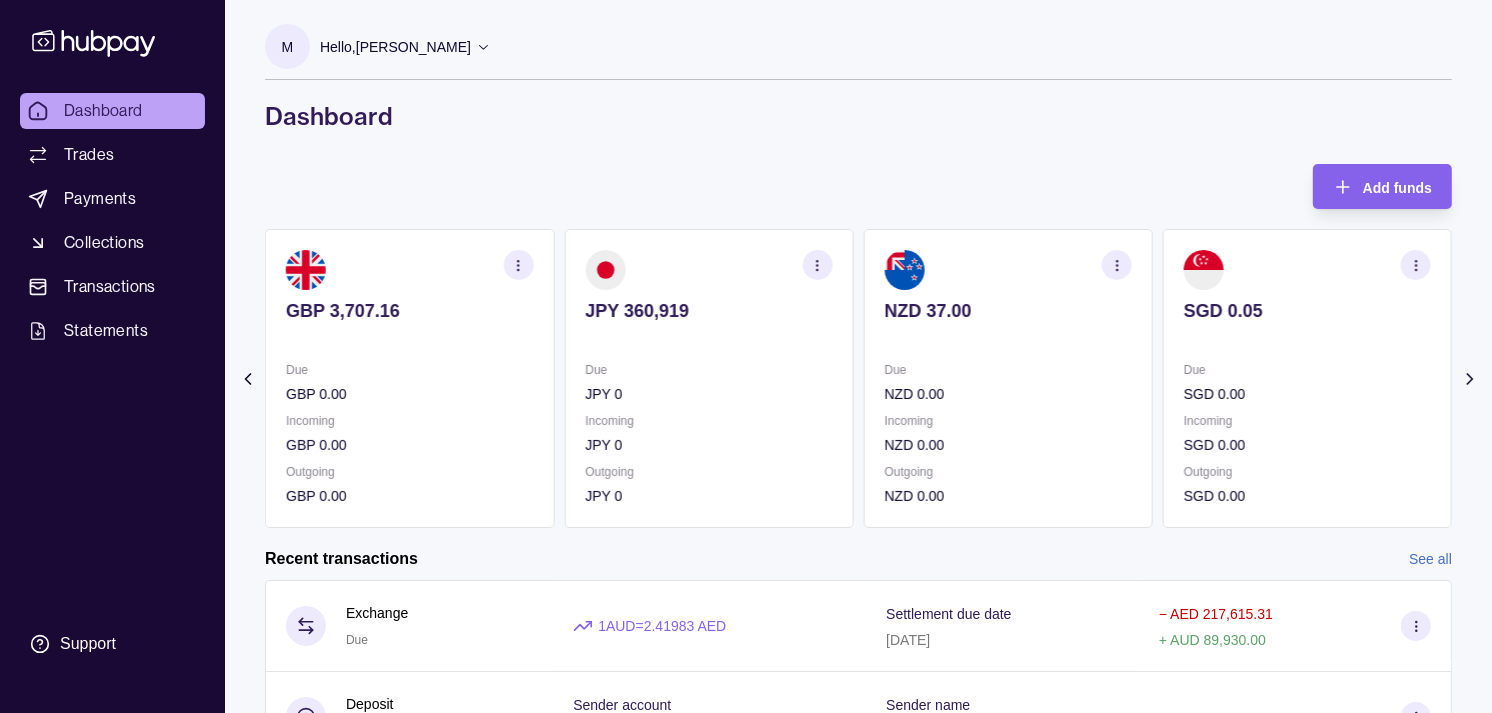 click on "AED 3,668.54                                                                                                               Due AED 306,859.12 Incoming AED 0.00 Outgoing AED 310,527.66 AUD 164.00                                                                                                               Due AUD 0.00 Incoming AUD 89,930.00 Outgoing AUD 0.00 CAD 0.00                                                                                                               Due CAD 0.00 Incoming CAD 0.00 Outgoing CAD 0.00 CHF 162.92                                                                                                               Due CHF 0.00 Incoming CHF 0.00 Outgoing CHF 0.00 EUR 169.20" at bounding box center [858, 378] 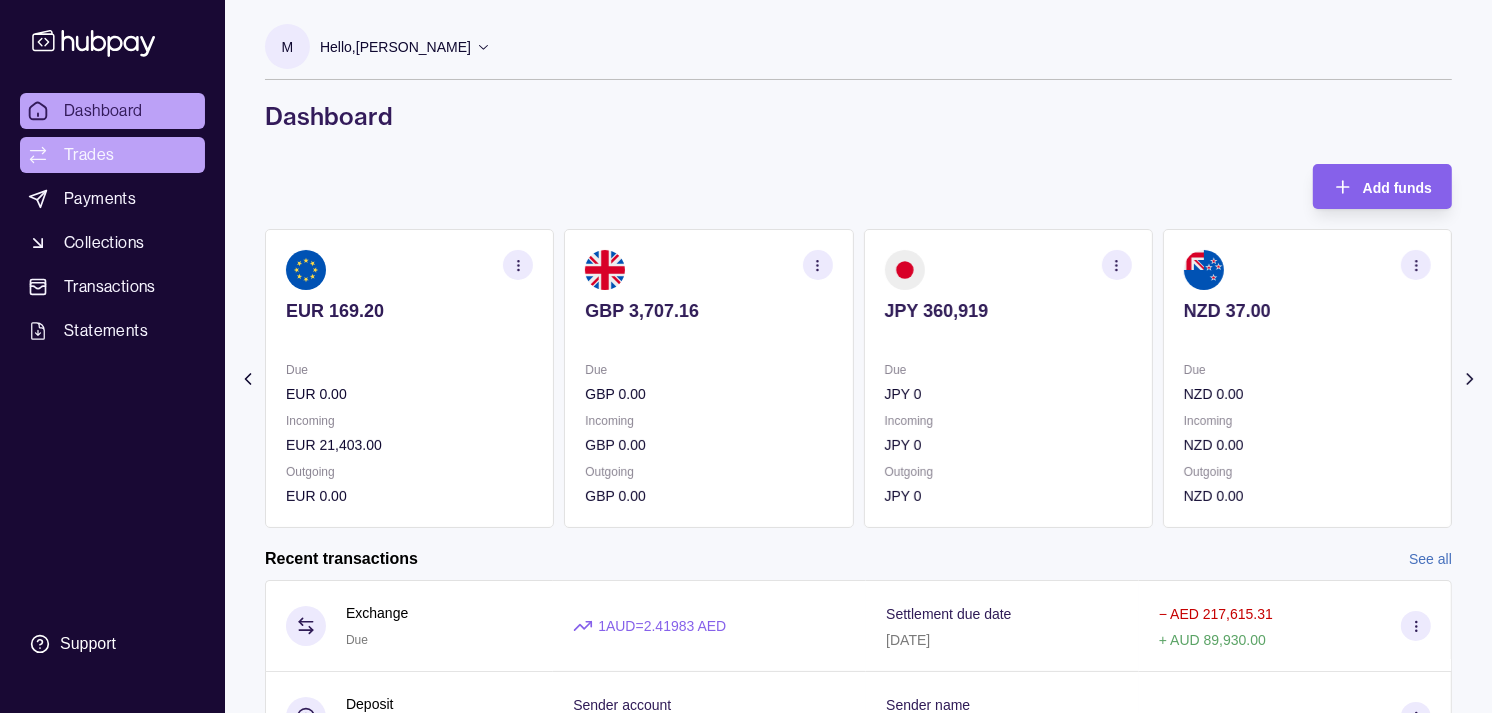 click on "Trades" at bounding box center (89, 155) 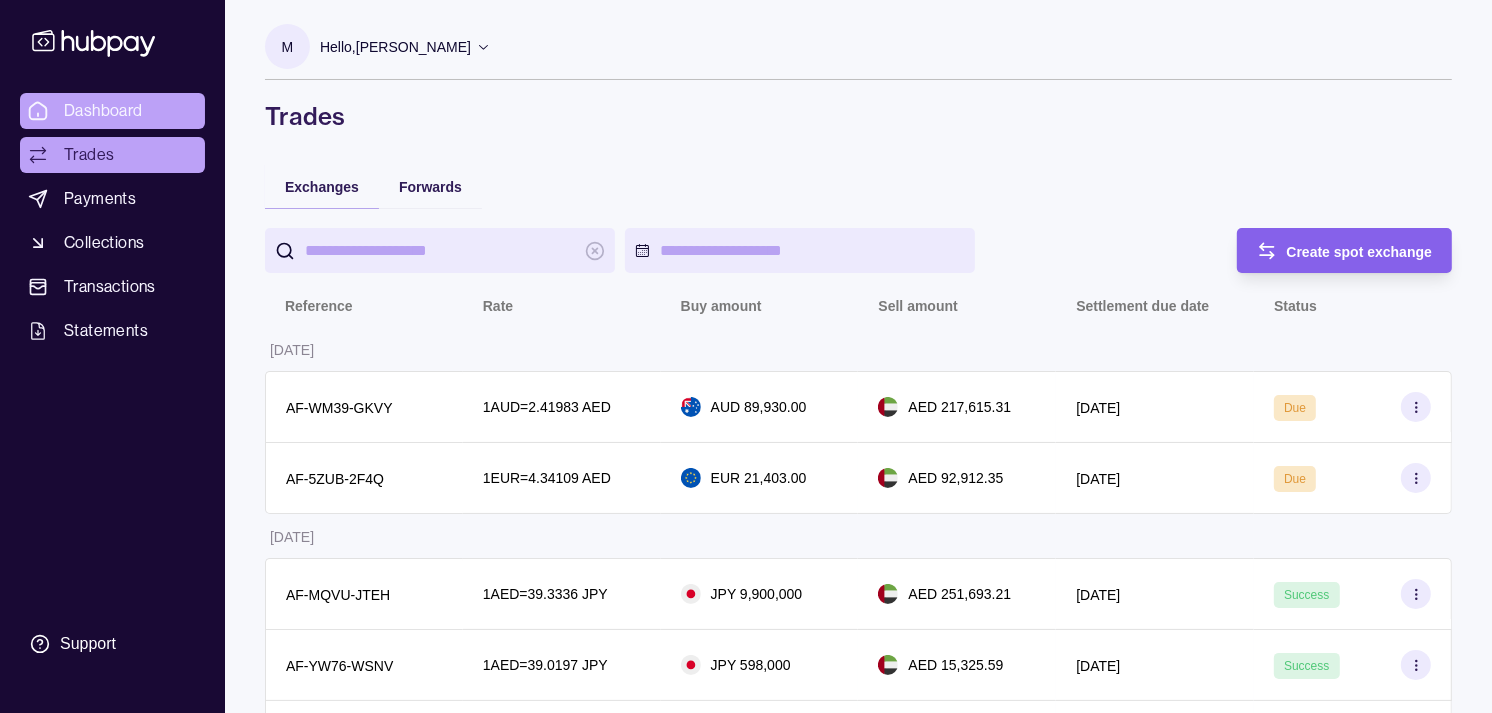 click on "Dashboard" at bounding box center (103, 111) 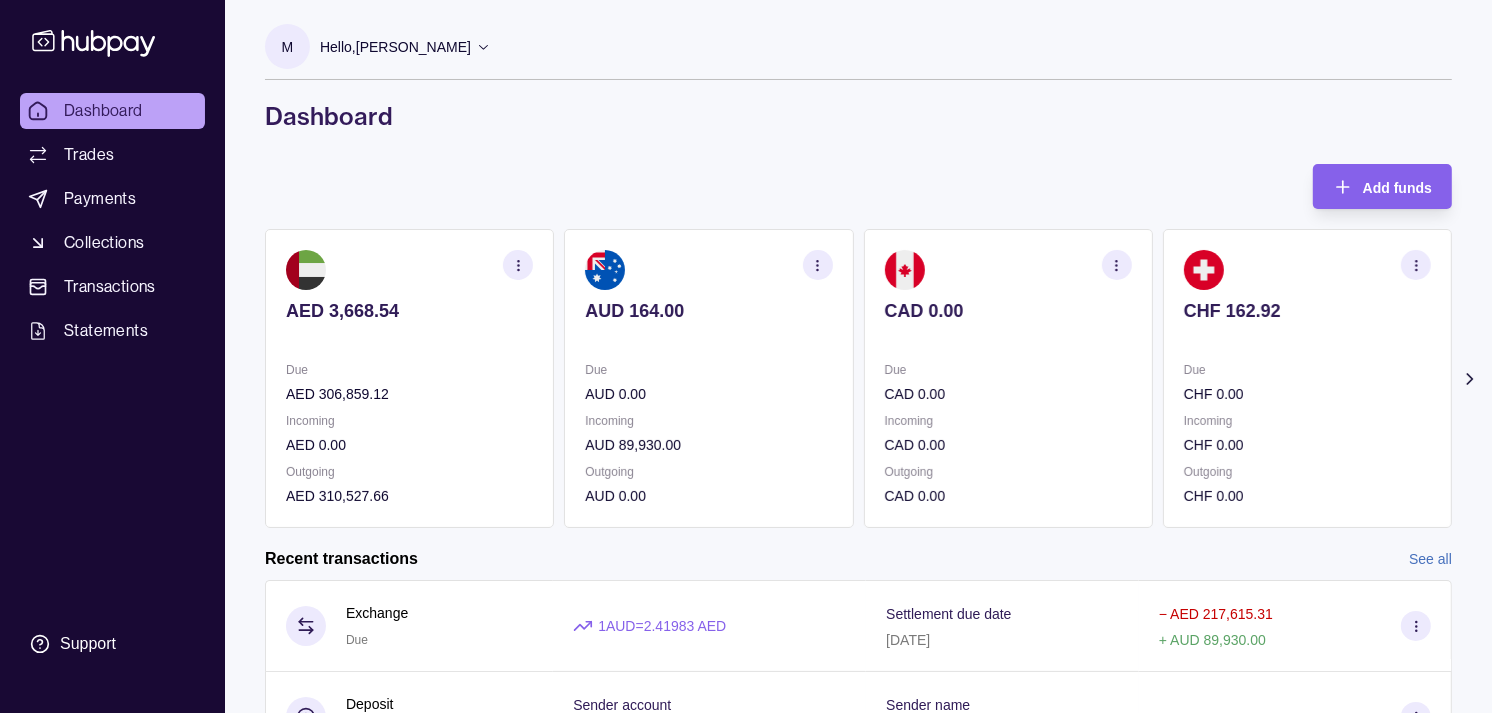 click on "AED 3,668.54                                                                                                               Due AED 306,859.12 Incoming AED 0.00 Outgoing AED 310,527.66 AUD 164.00                                                                                                               Due AUD 0.00 Incoming AUD 89,930.00 Outgoing AUD 0.00 CAD 0.00                                                                                                               Due CAD 0.00 Incoming CAD 0.00 Outgoing CAD 0.00 CHF 162.92                                                                                                               Due CHF 0.00 Incoming CHF 0.00 Outgoing CHF 0.00 EUR 169.20" at bounding box center (858, 378) 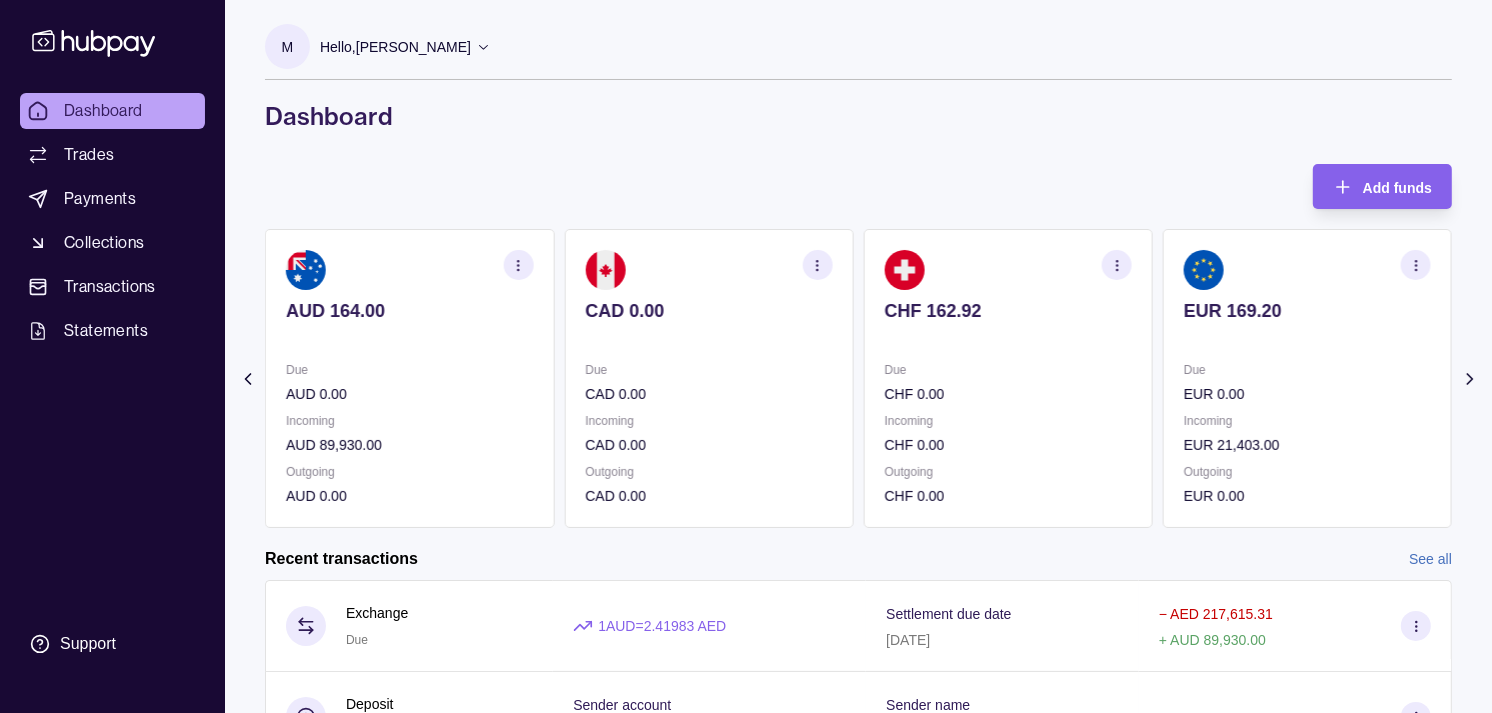 click on "AED 3,668.54                                                                                                               Due AED 306,859.12 Incoming AED 0.00 Outgoing AED 310,527.66 AUD 164.00                                                                                                               Due AUD 0.00 Incoming AUD 89,930.00 Outgoing AUD 0.00 CAD 0.00                                                                                                               Due CAD 0.00 Incoming CAD 0.00 Outgoing CAD 0.00 CHF 162.92                                                                                                               Due CHF 0.00 Incoming CHF 0.00 Outgoing CHF 0.00 EUR 169.20" at bounding box center [858, 378] 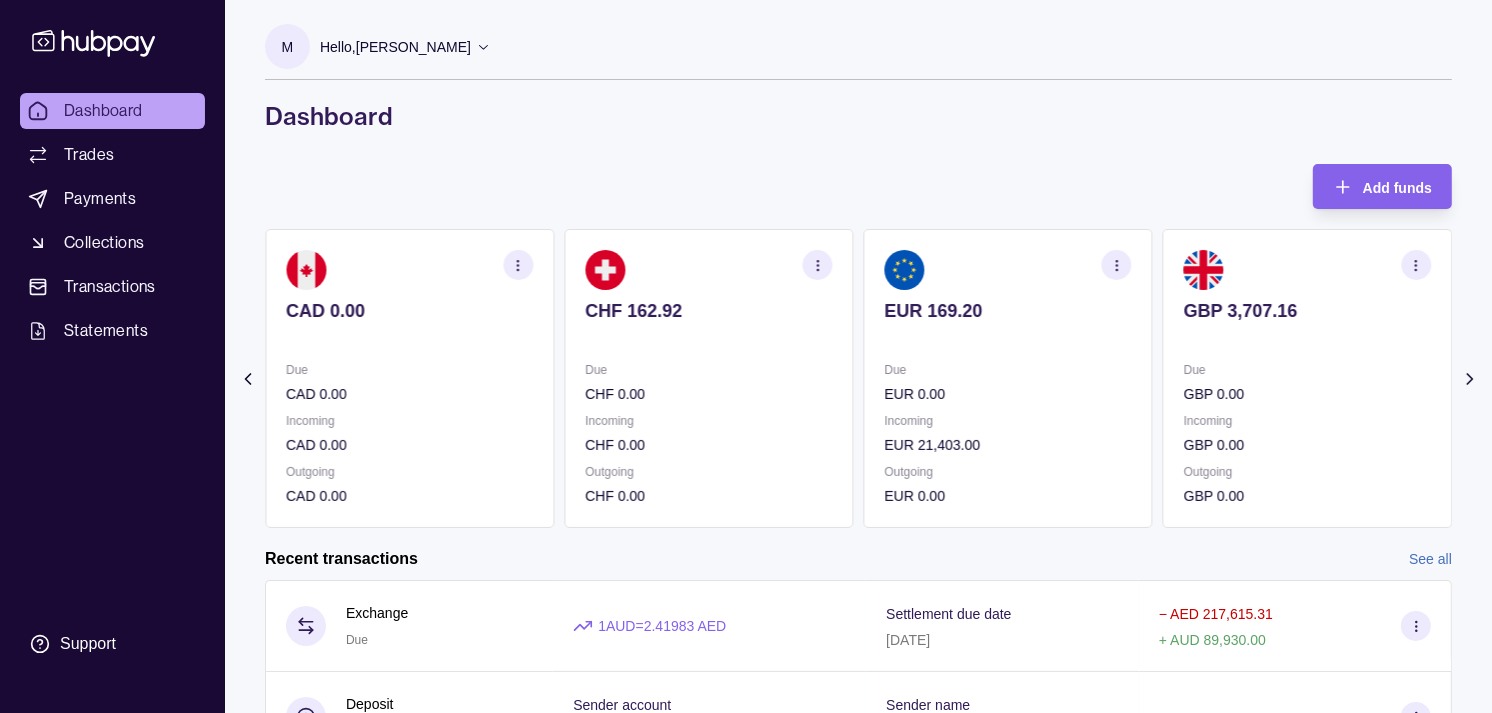 click on "EUR 169.20                                                                                                               Due EUR 0.00 Incoming EUR 21,403.00 Outgoing EUR 0.00" at bounding box center [1008, 378] 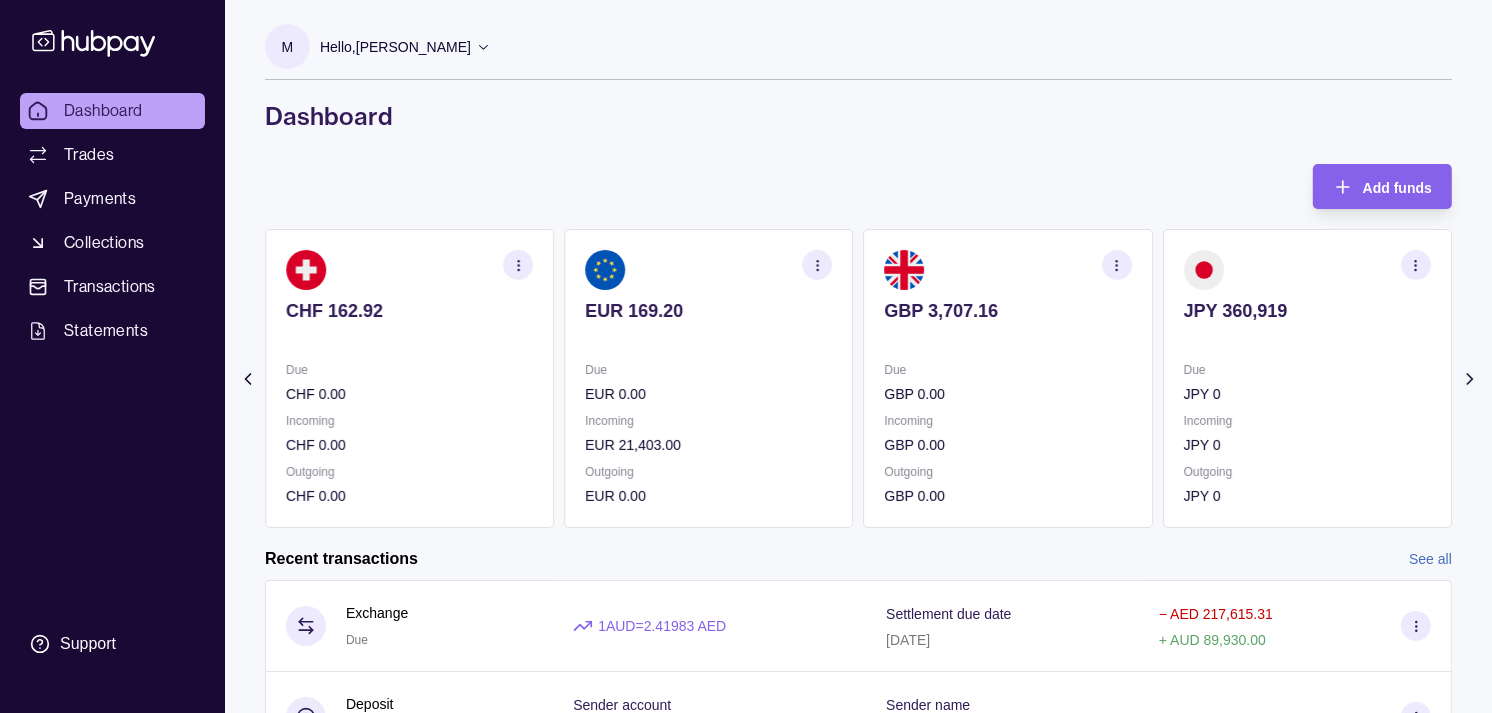 click 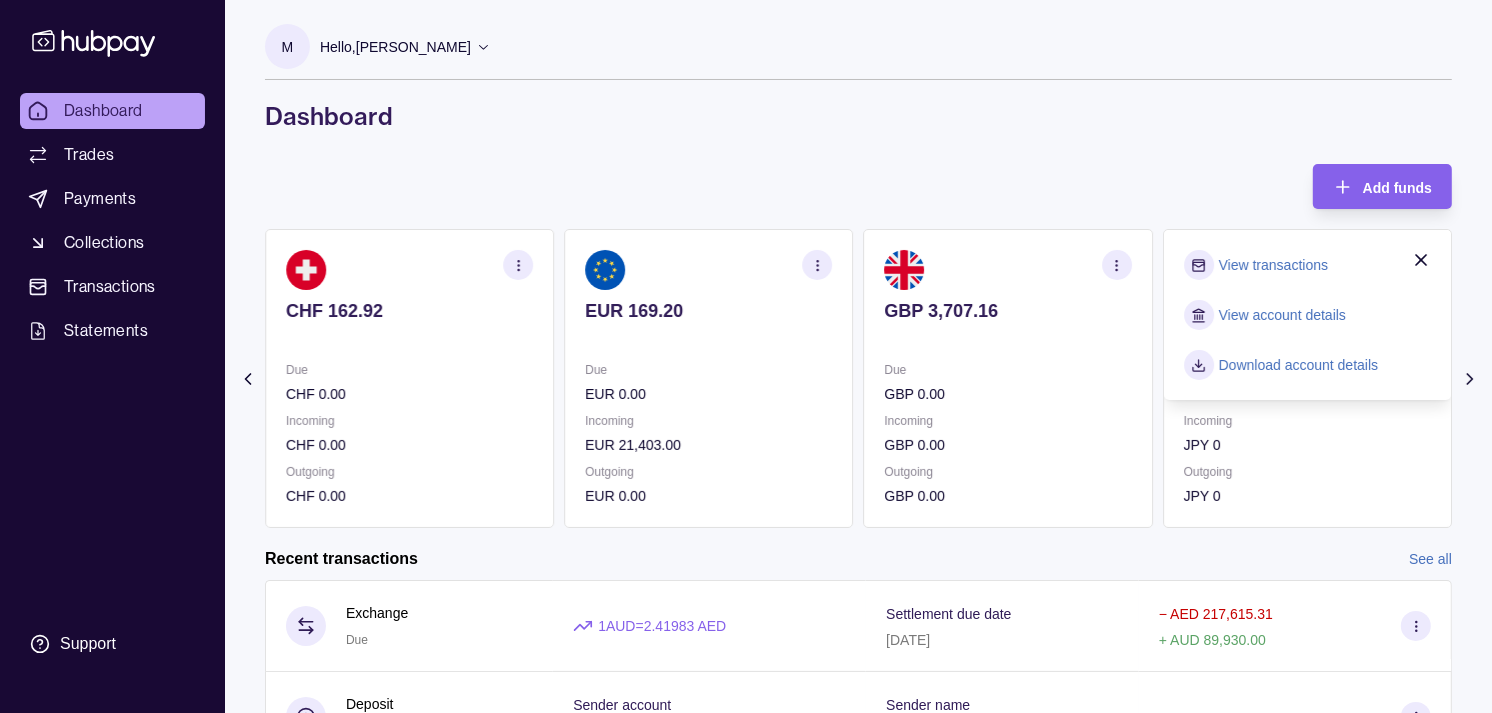 click on "View account details" at bounding box center [1282, 315] 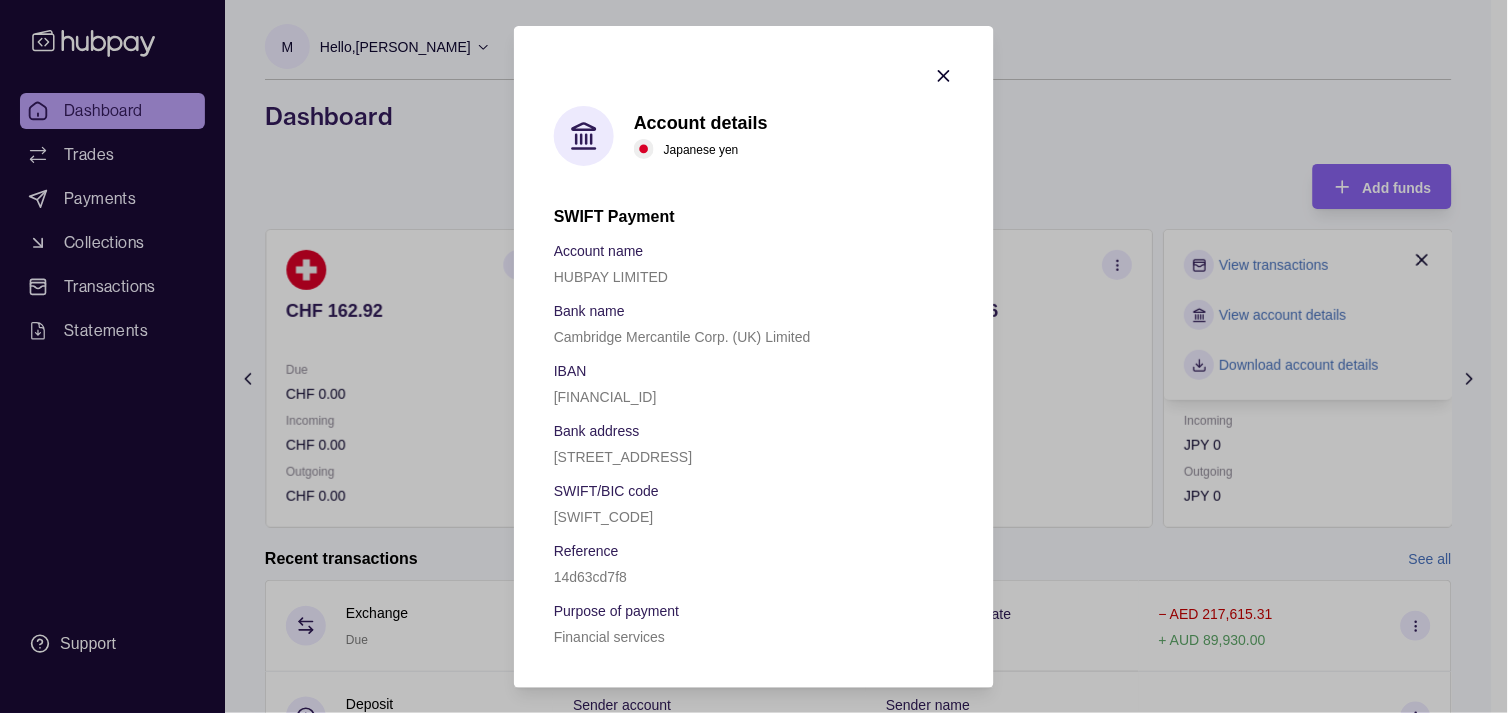 click 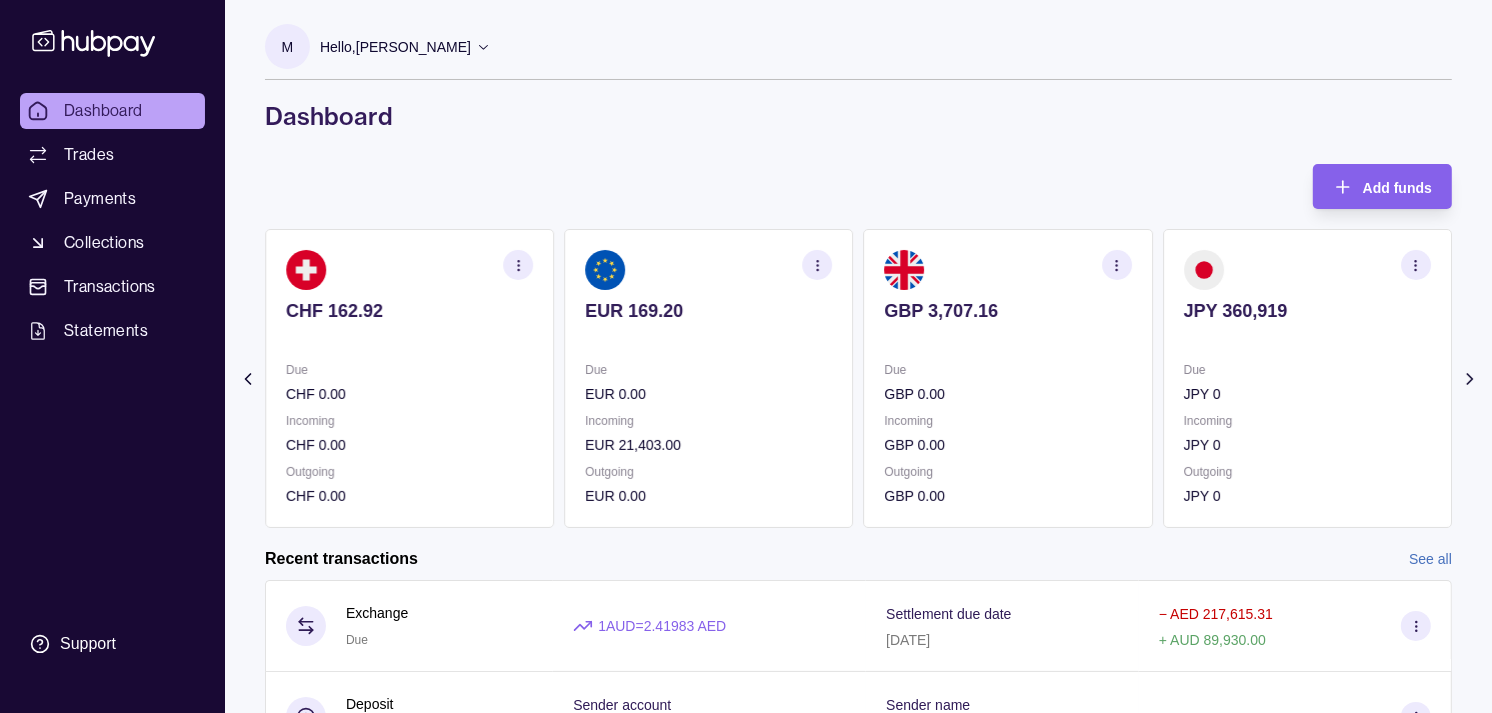 click 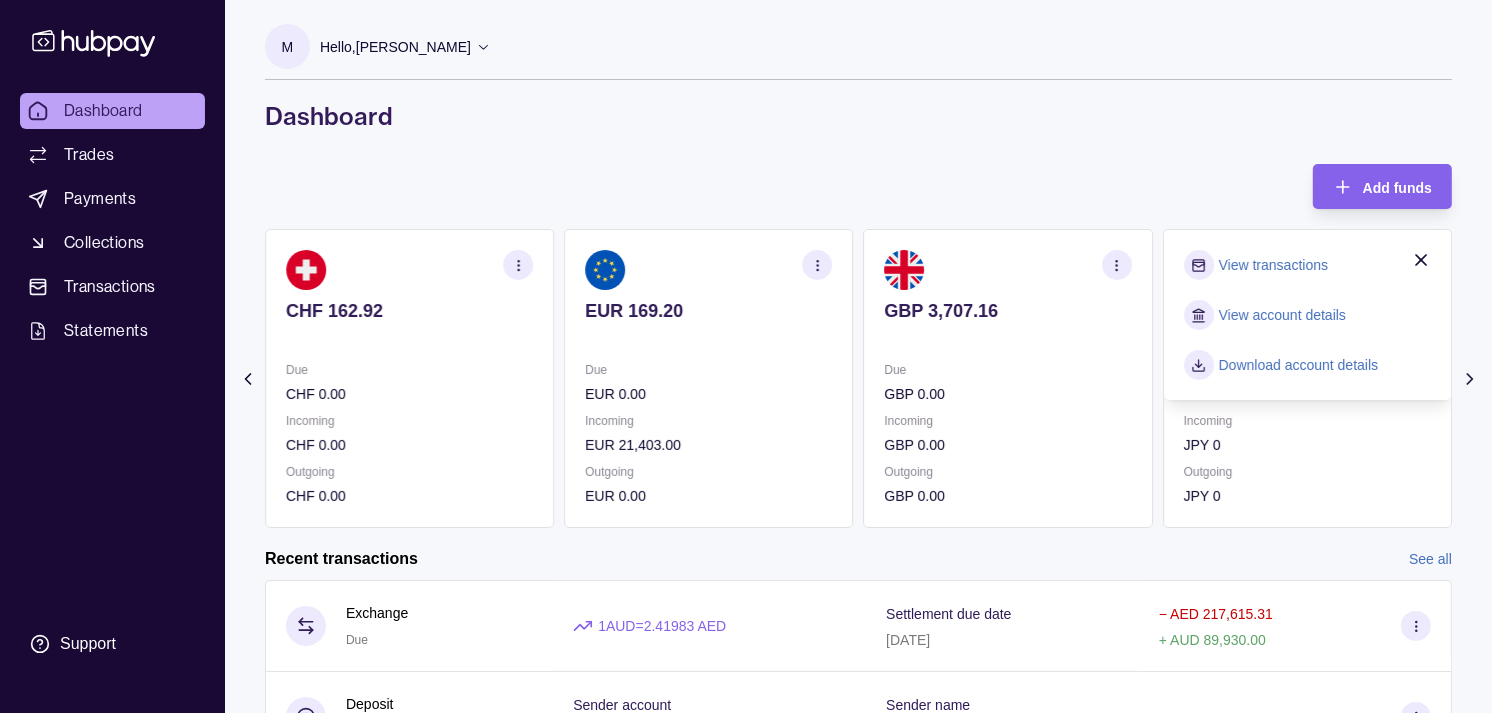 click on "View transactions" at bounding box center (1273, 265) 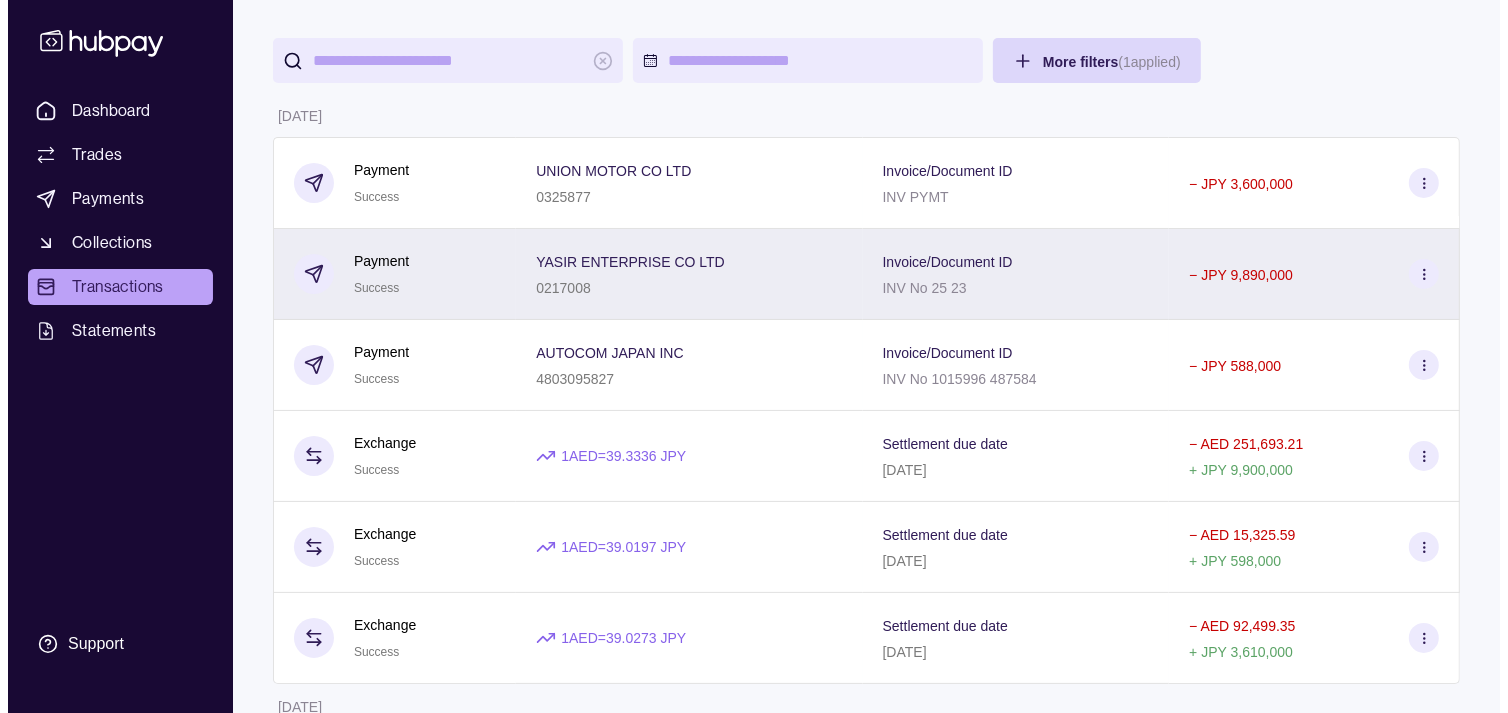scroll, scrollTop: 0, scrollLeft: 0, axis: both 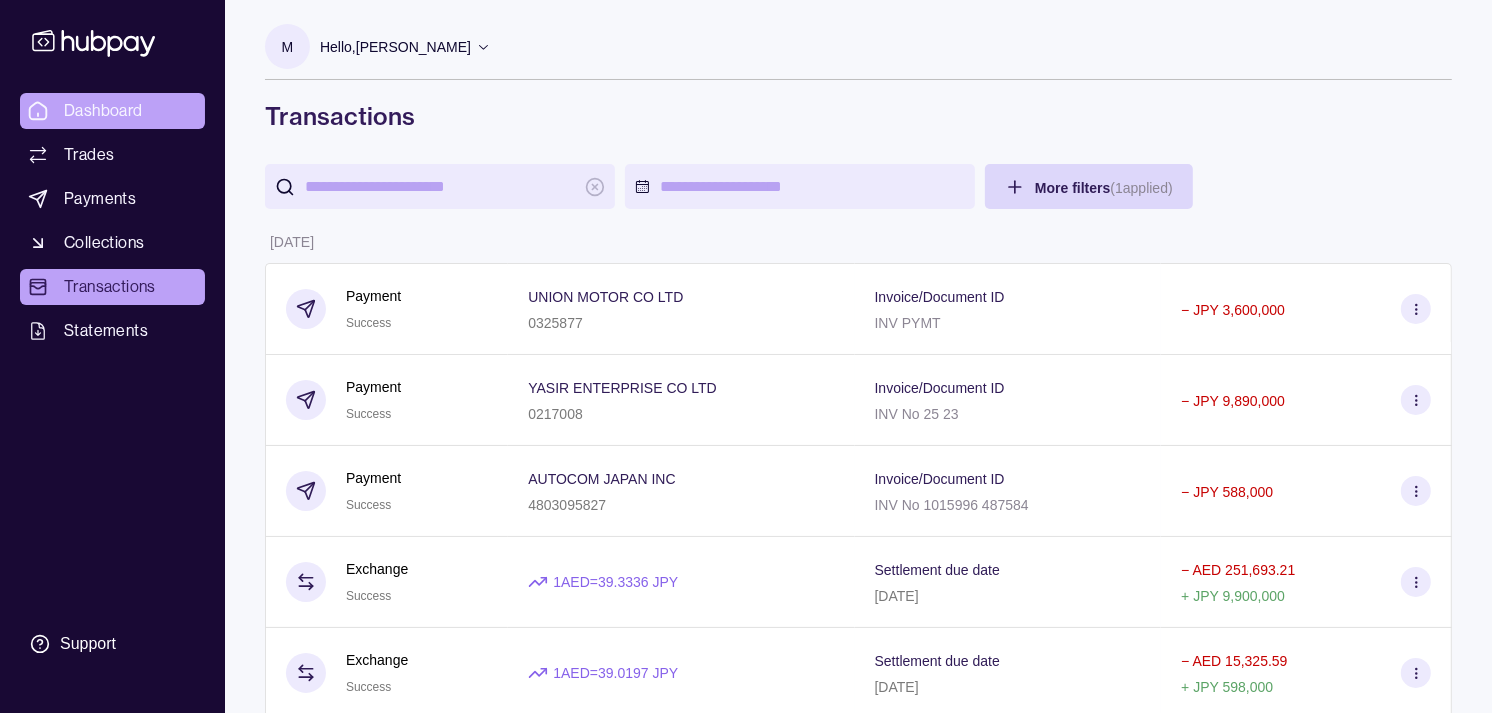 click on "Dashboard" at bounding box center [103, 111] 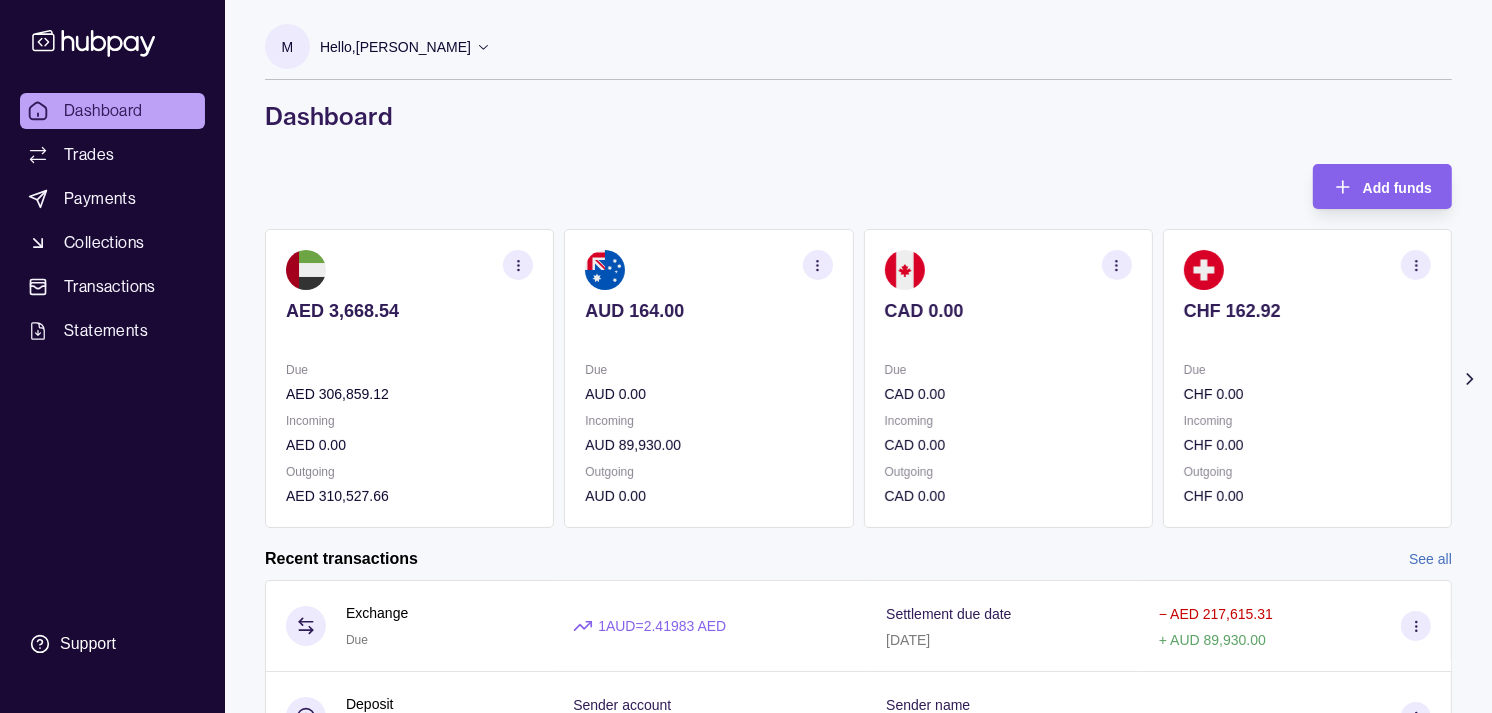 click on "CHF 162.92                                                                                                               Due CHF 0.00 Incoming CHF 0.00 Outgoing CHF 0.00" at bounding box center (1307, 378) 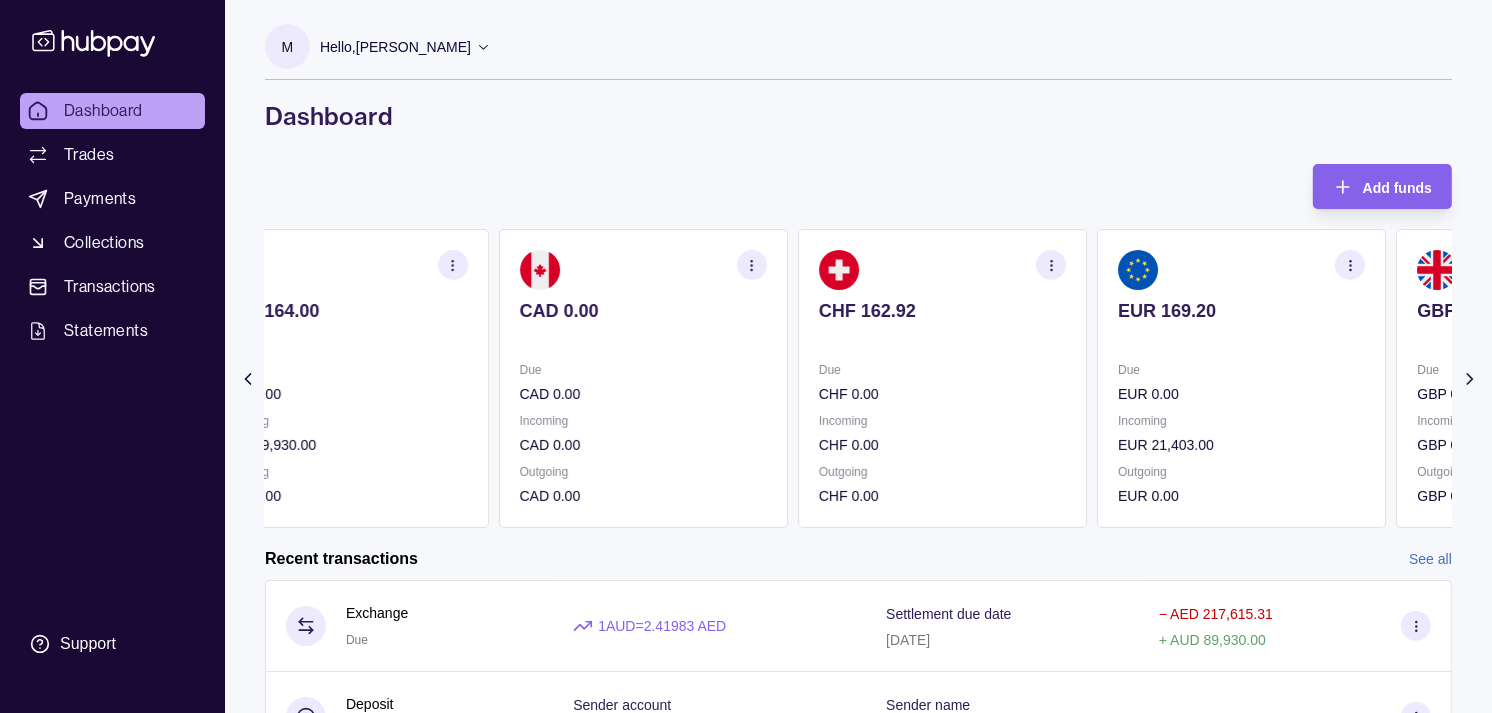 click at bounding box center (1138, 270) 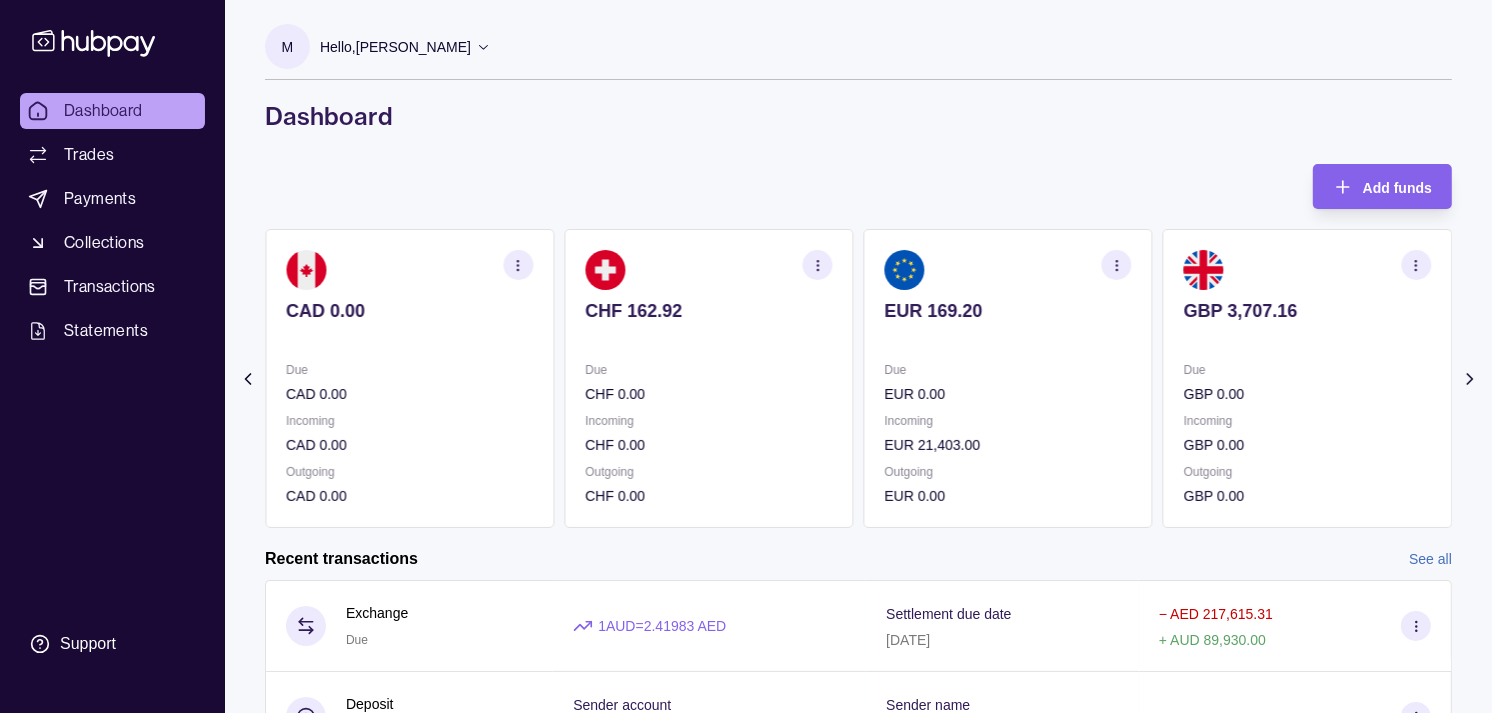 click at bounding box center (1204, 270) 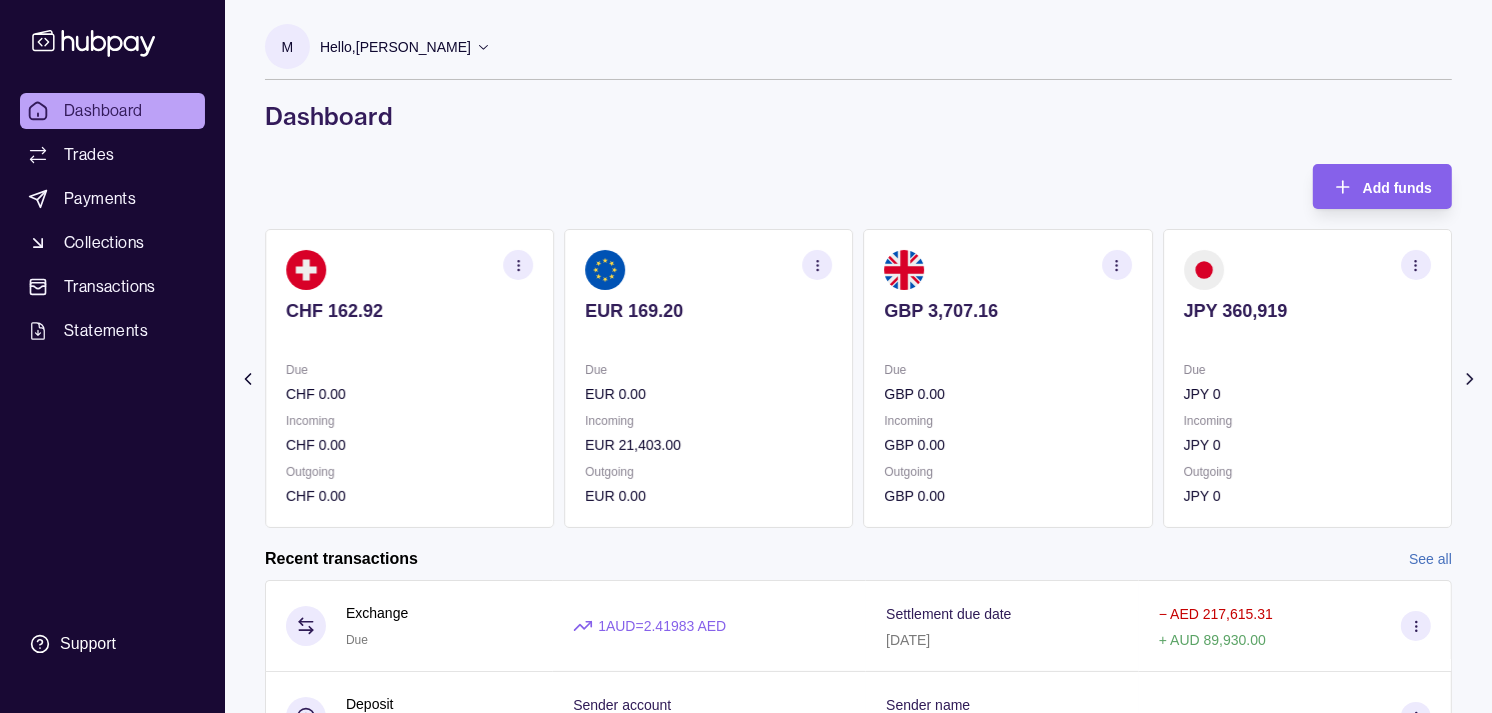 click at bounding box center [1008, 270] 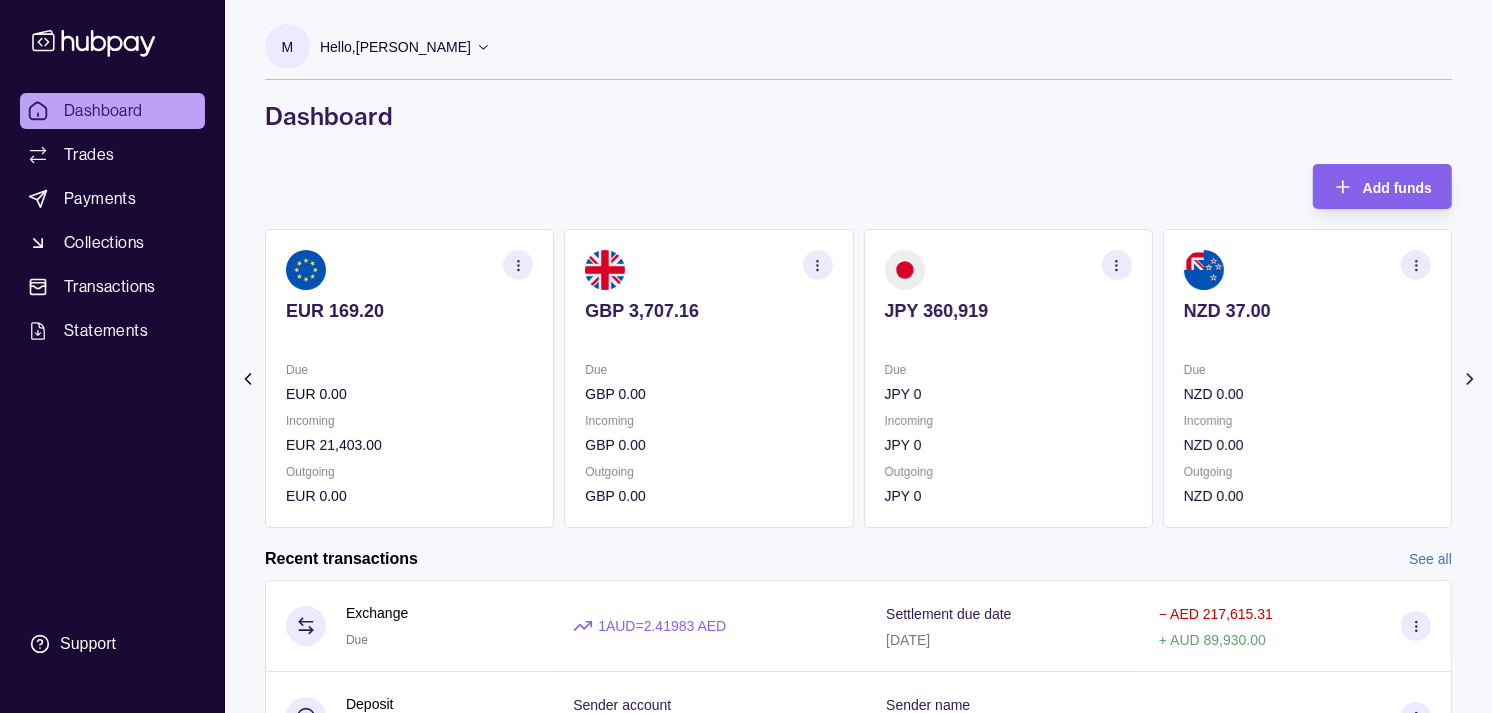 click on "JPY 360,919                                                                                                               Due JPY 0 Incoming JPY 0 Outgoing JPY 0" at bounding box center [1008, 378] 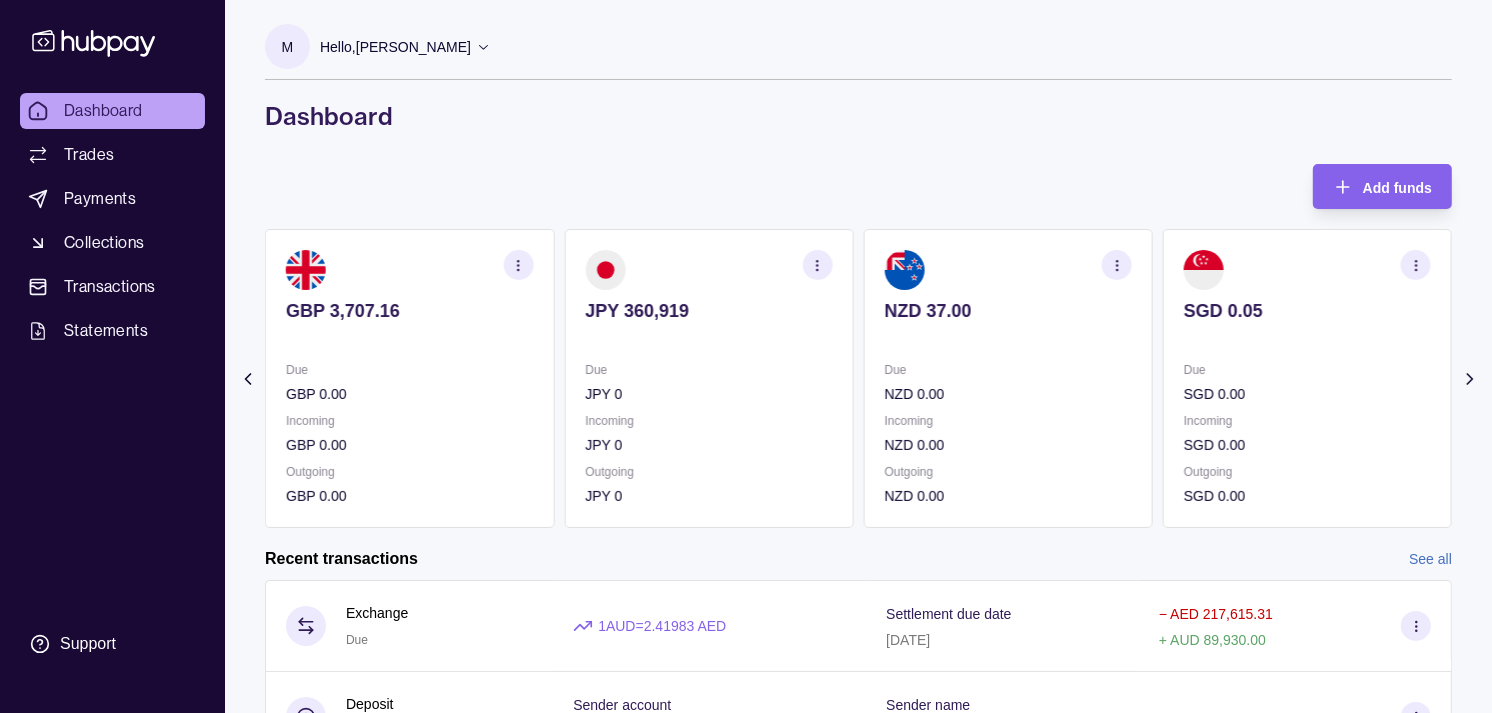click 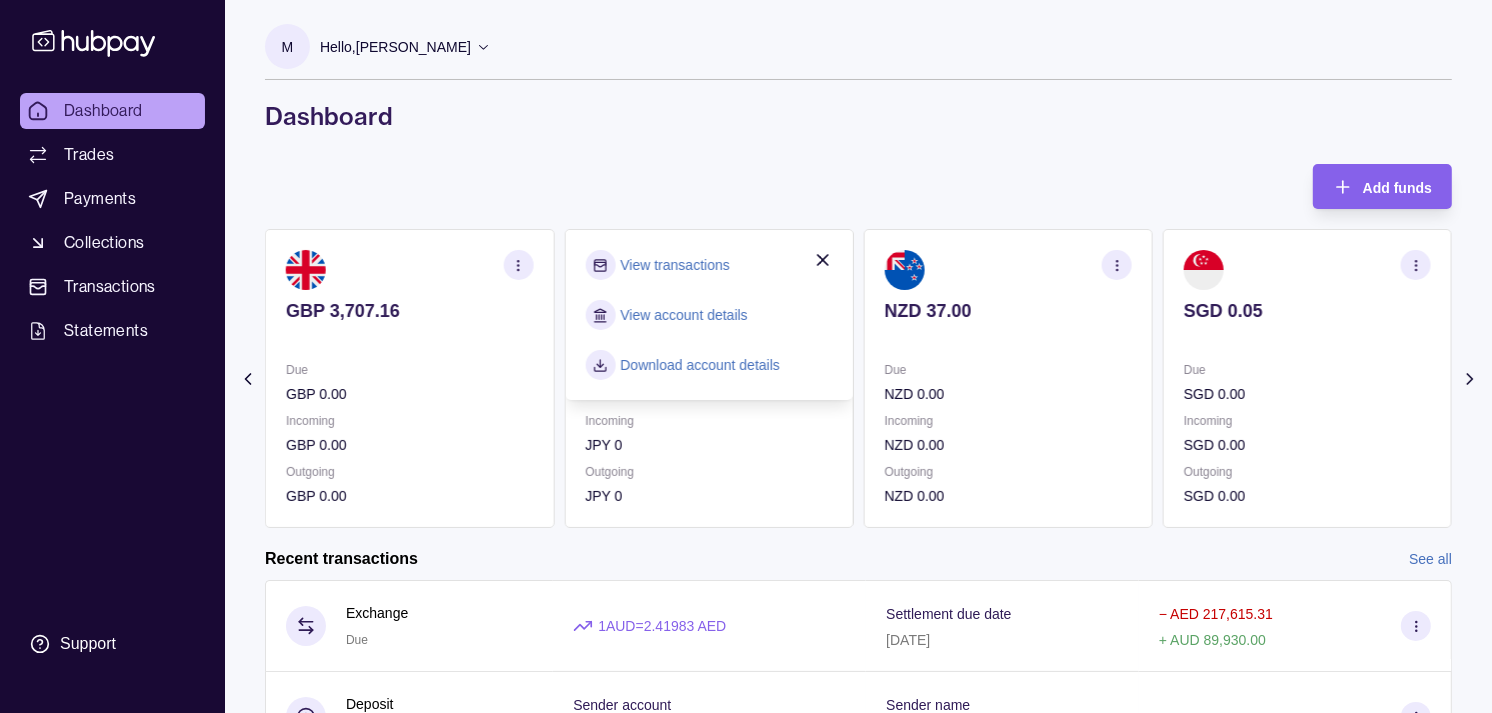 click on "View transactions" at bounding box center (674, 265) 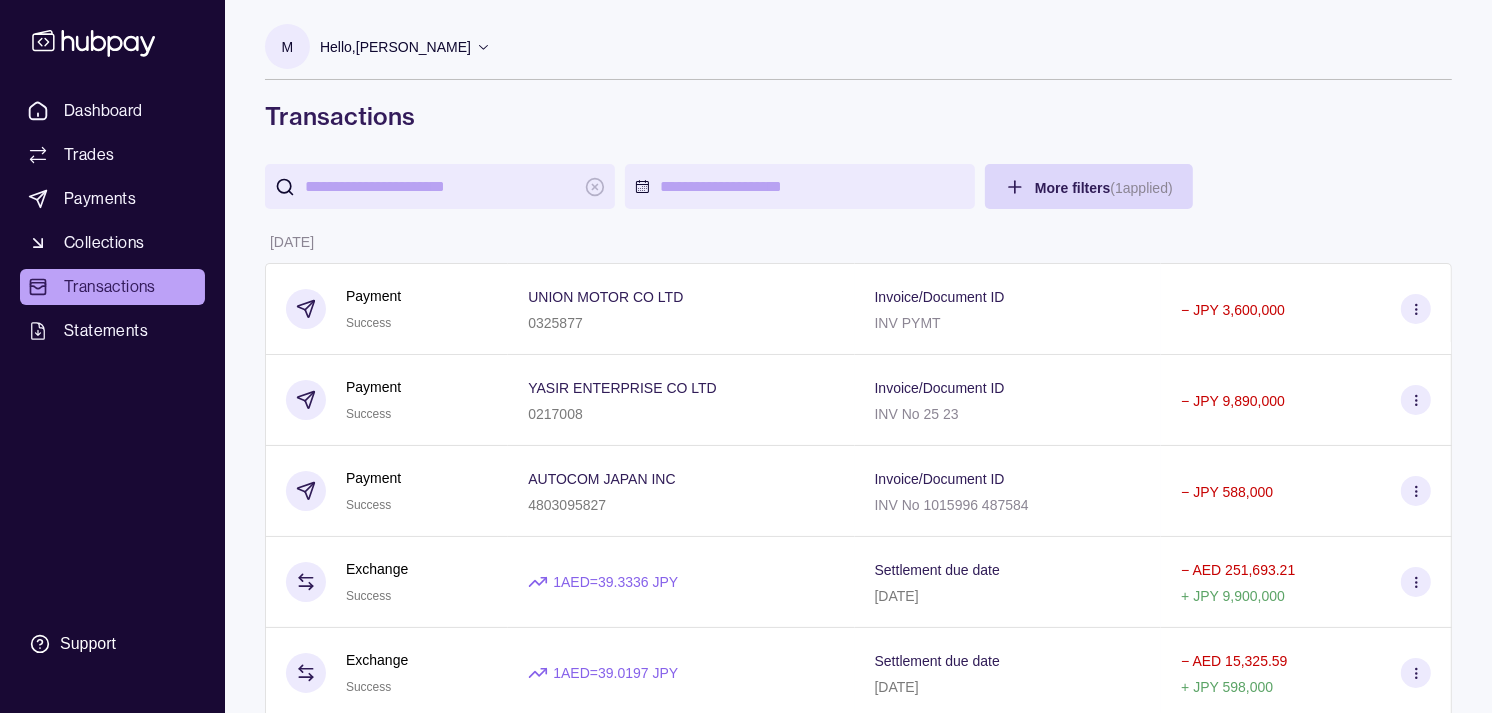 click on "Dashboard Trades Payments Collections Transactions Statements Support" at bounding box center (112, 356) 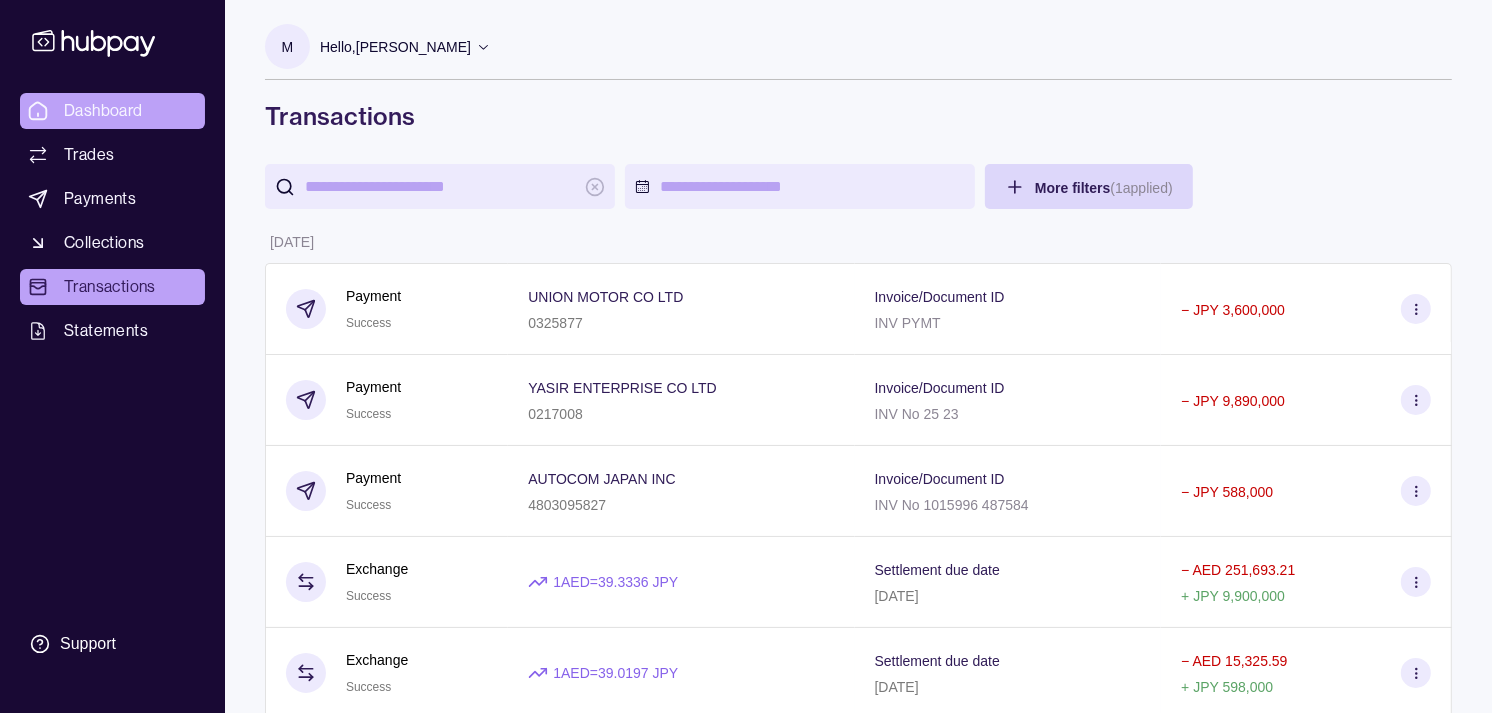 click on "Dashboard" at bounding box center [103, 111] 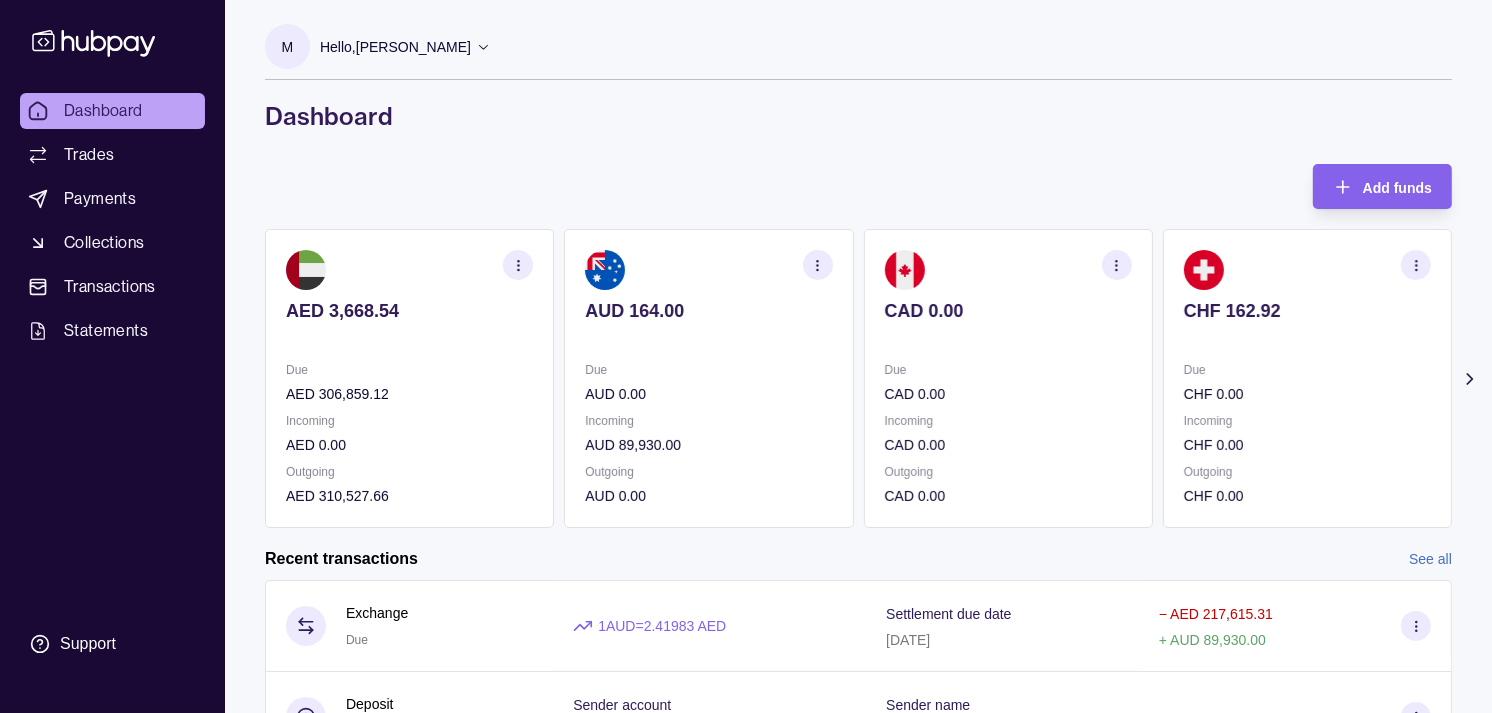 click at bounding box center [818, 265] 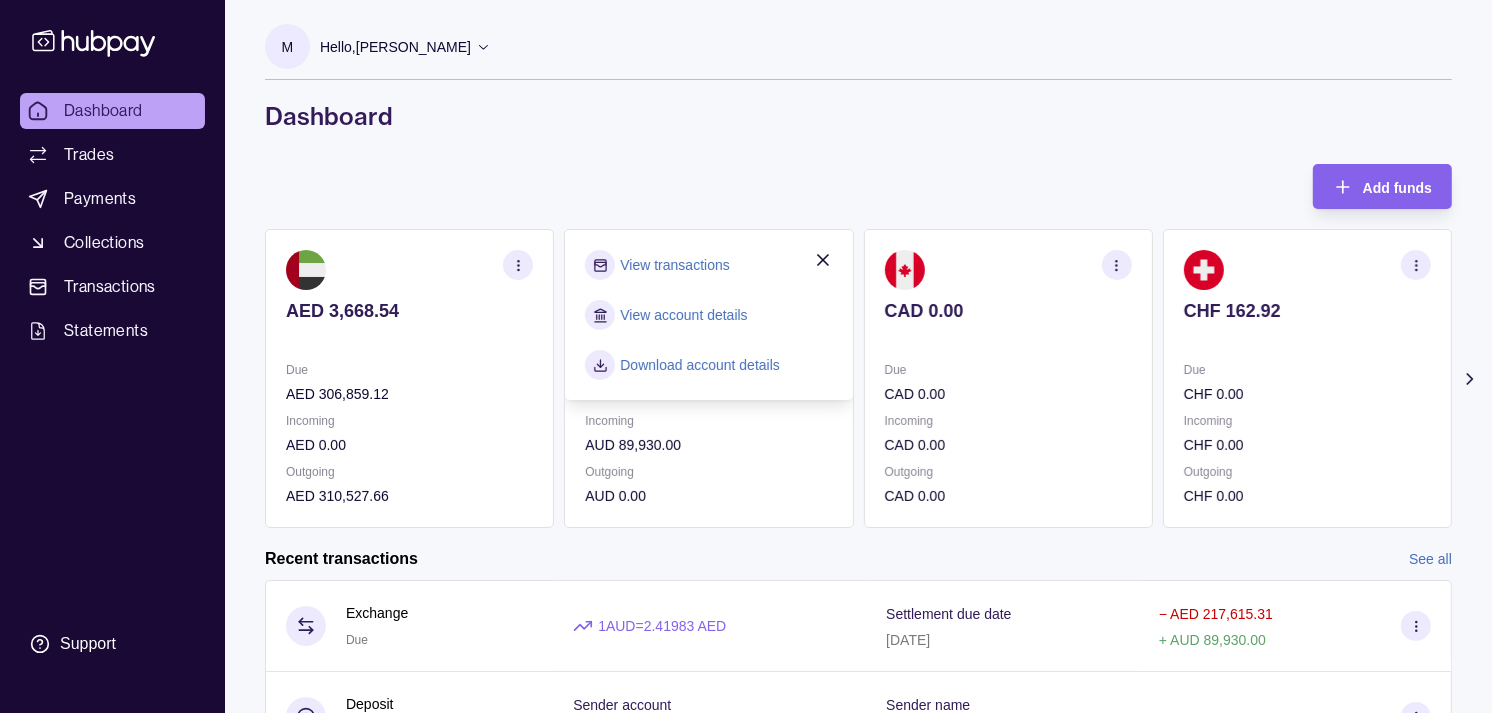 click on "View transactions" at bounding box center (674, 265) 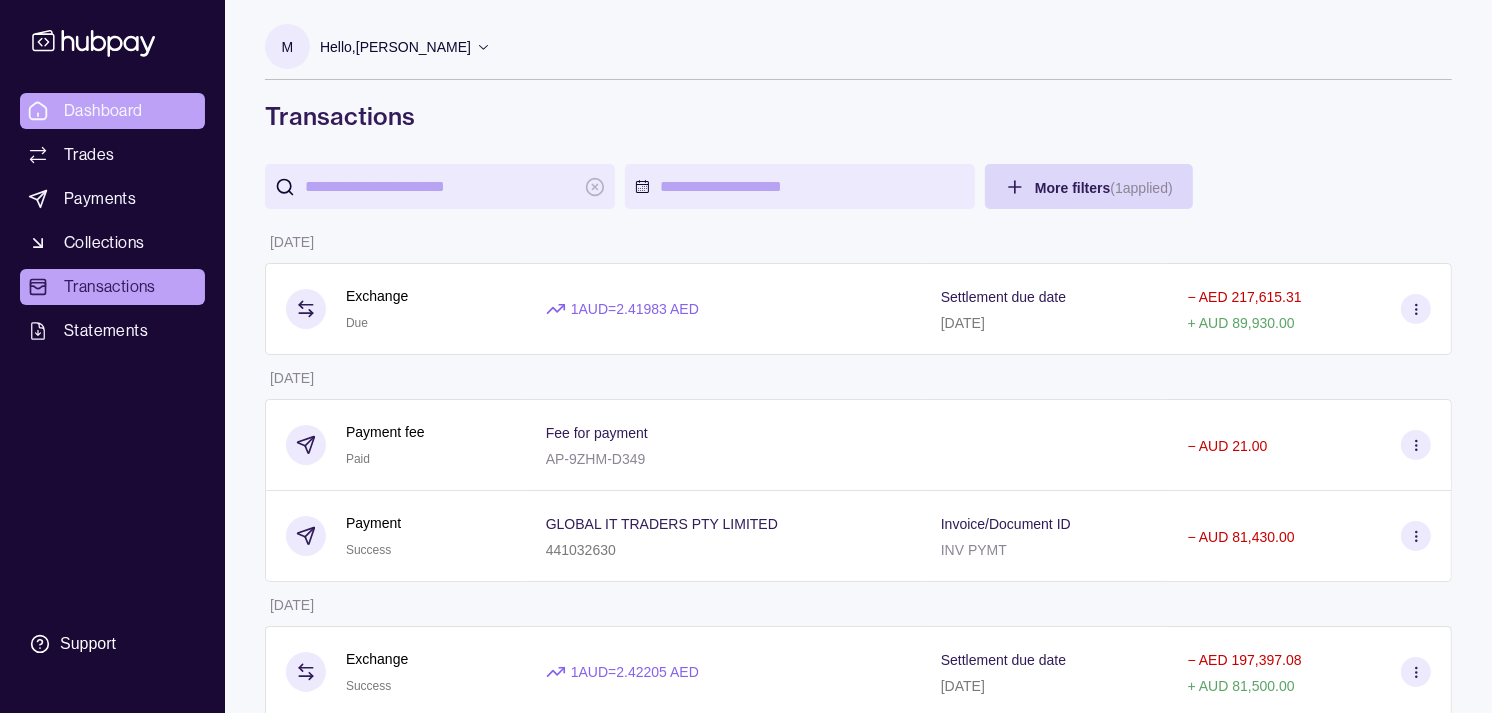 click on "Dashboard" at bounding box center (103, 111) 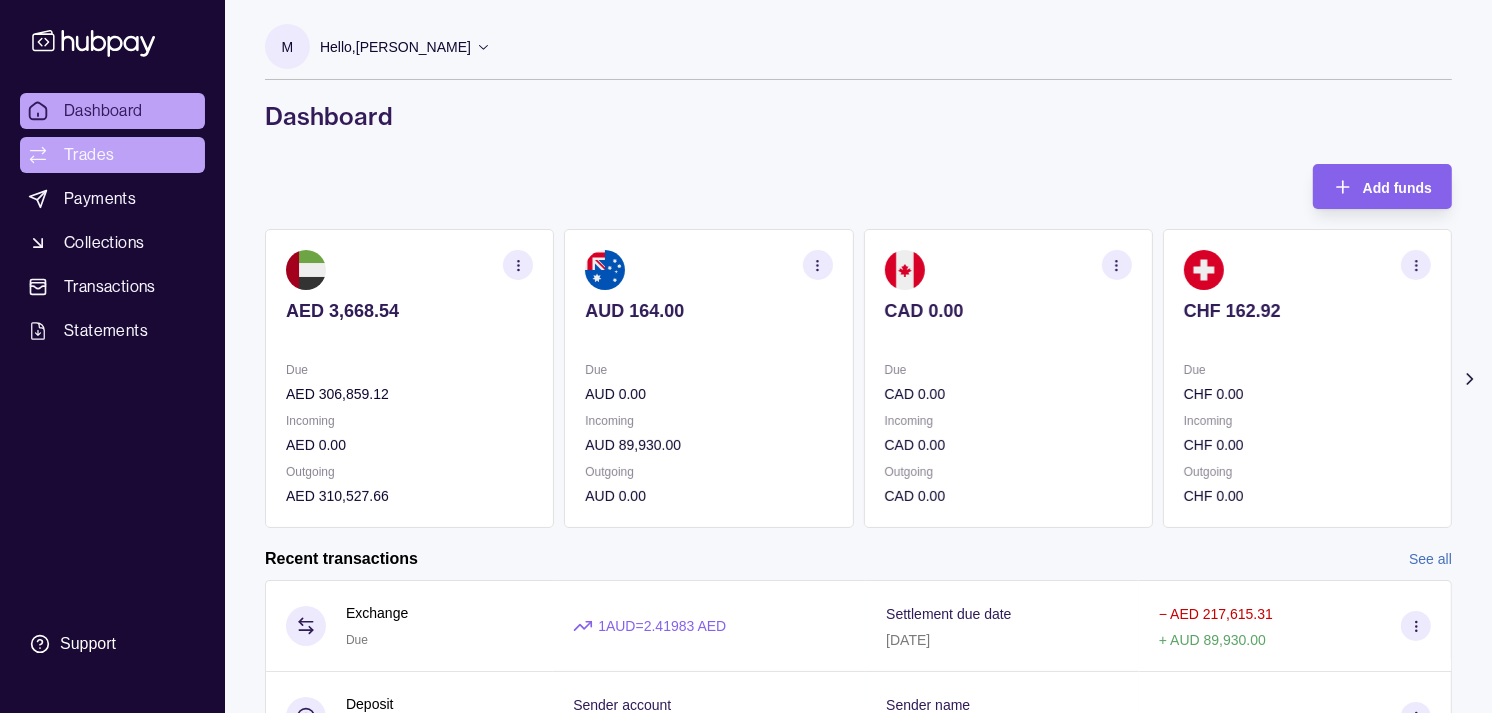 click on "Trades" at bounding box center [89, 155] 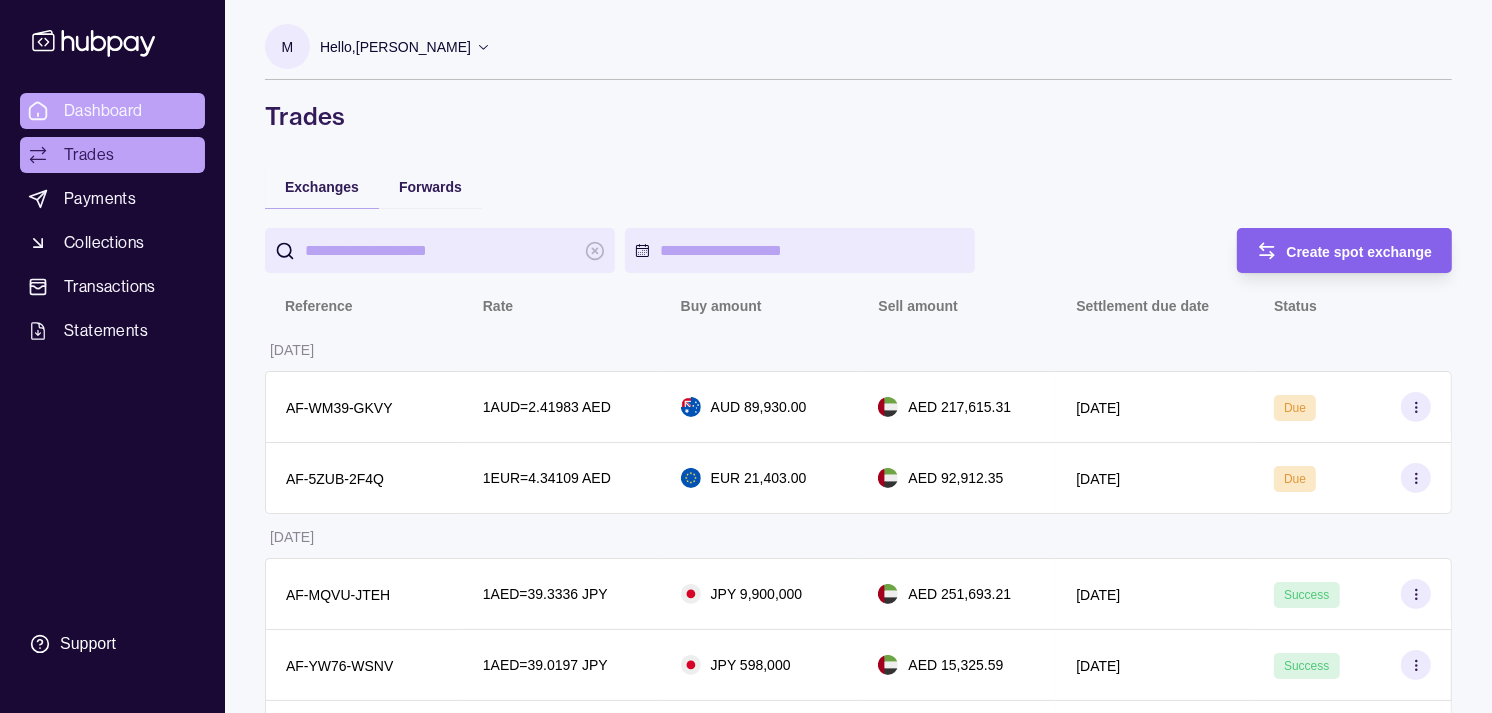 click on "Dashboard" at bounding box center [103, 111] 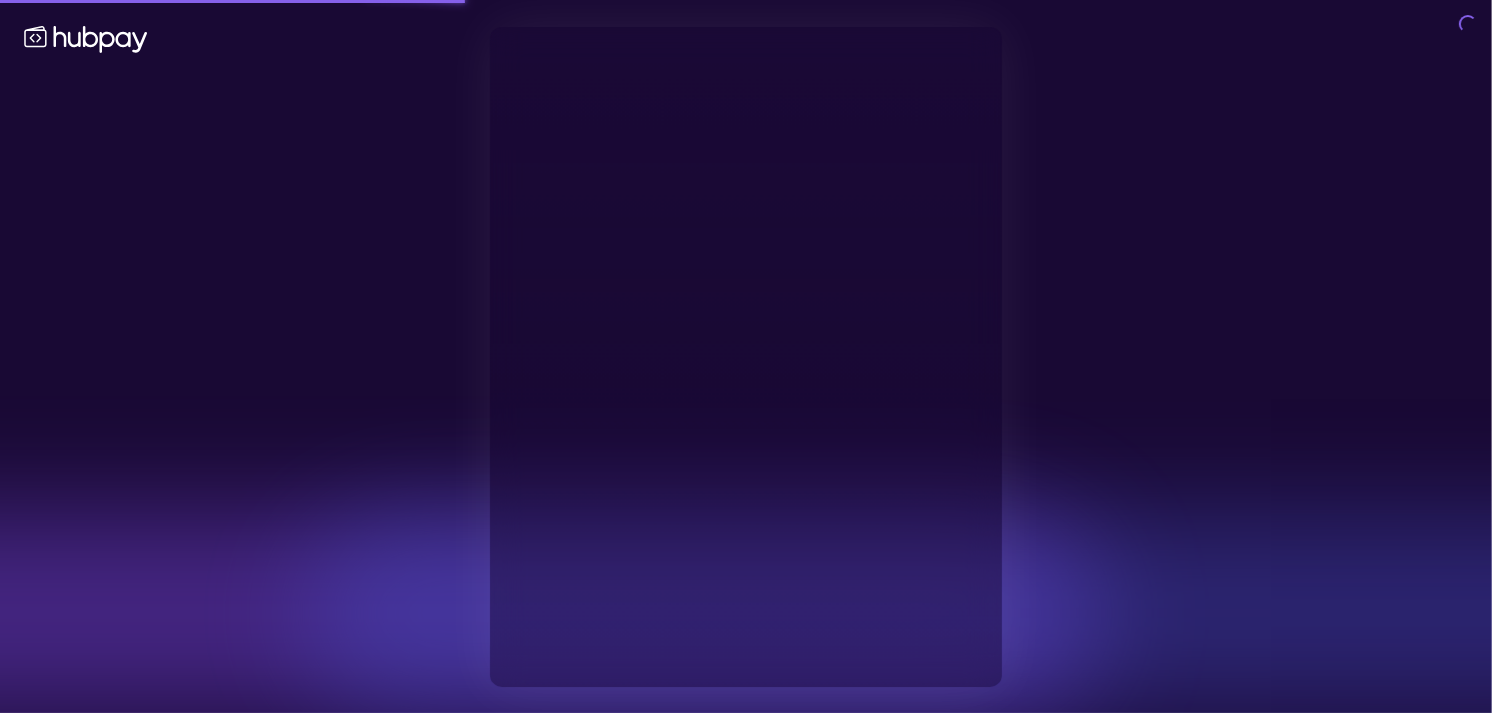 type on "**********" 